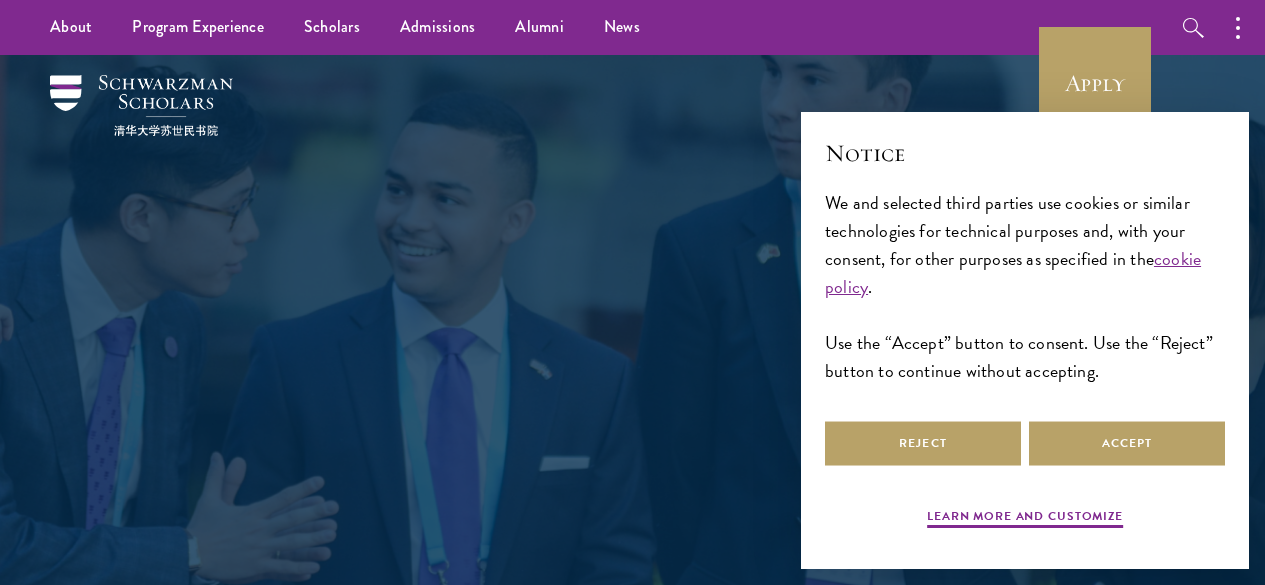 scroll, scrollTop: 0, scrollLeft: 0, axis: both 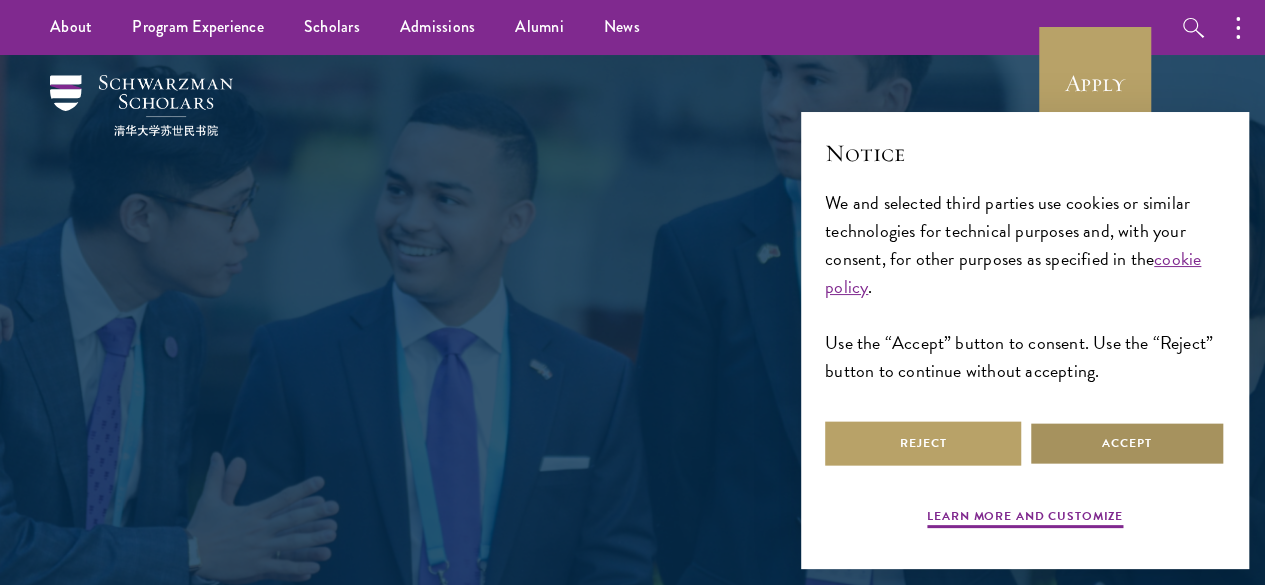 click on "Accept" at bounding box center [1127, 443] 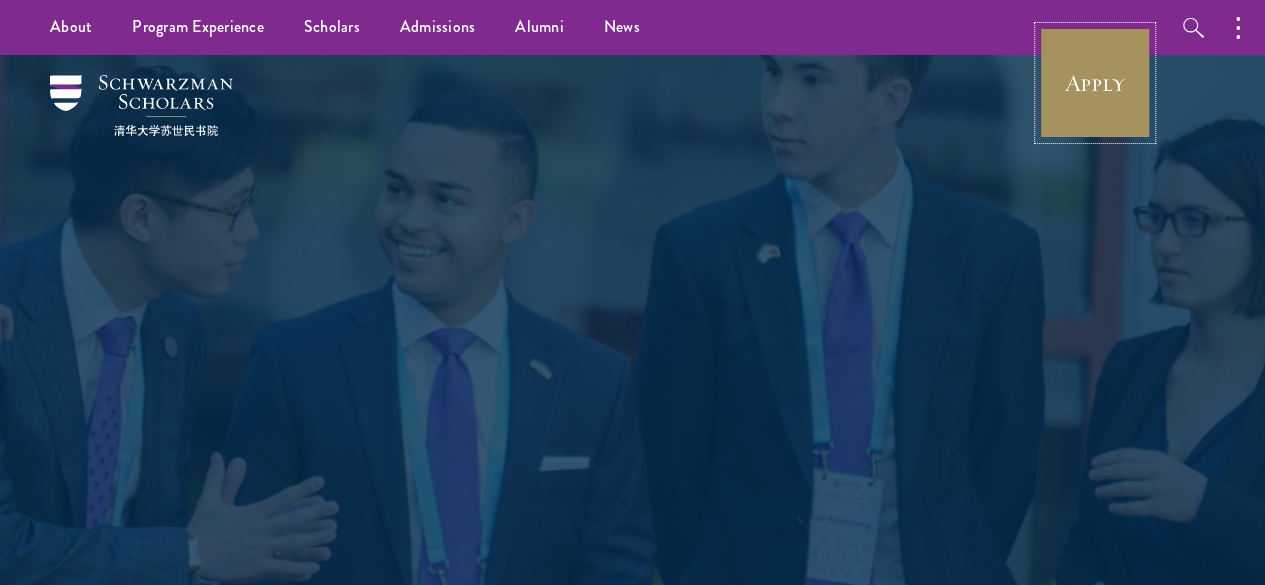 click on "Apply" at bounding box center [1095, 83] 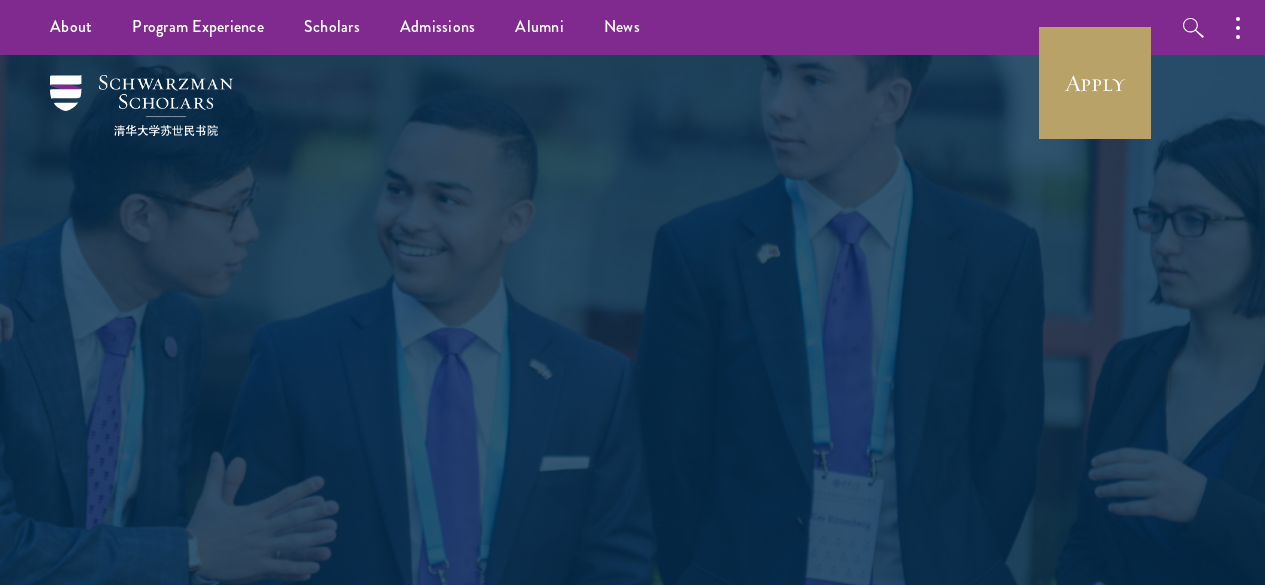 scroll, scrollTop: 0, scrollLeft: 0, axis: both 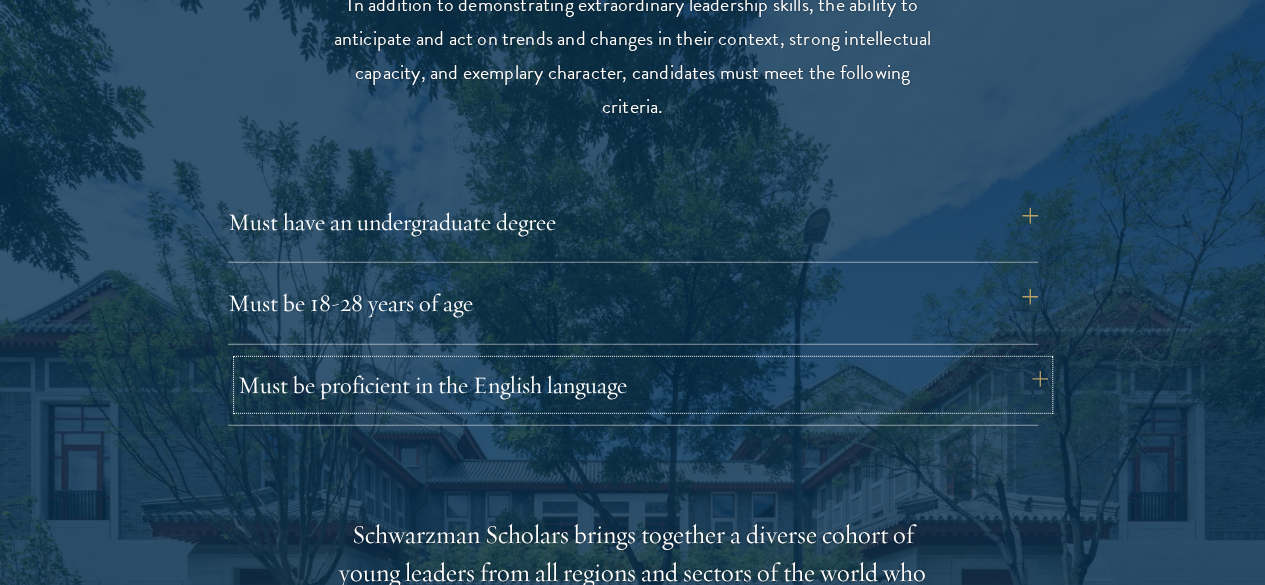 click on "Must be proficient in the English language" at bounding box center [643, 385] 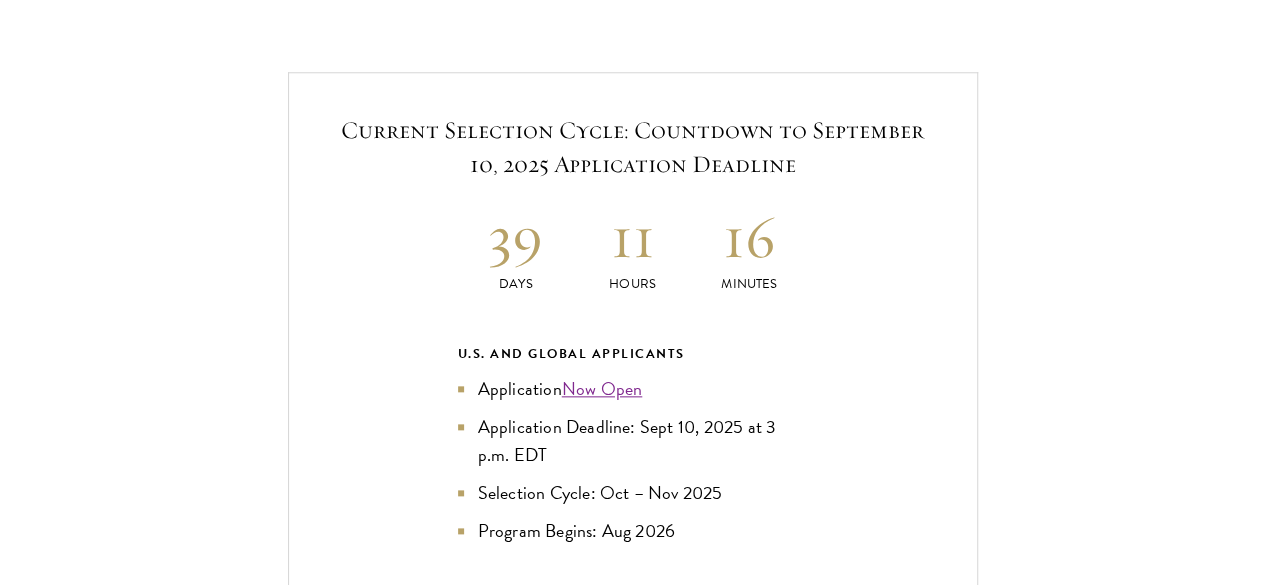 scroll, scrollTop: 4739, scrollLeft: 0, axis: vertical 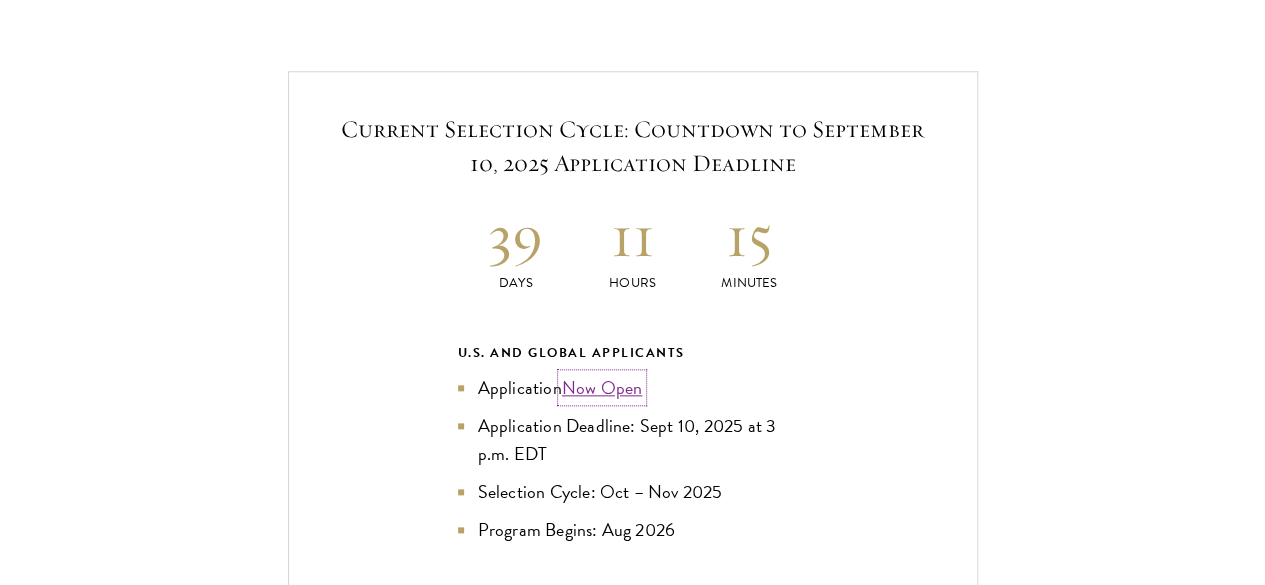 click on "Now Open" at bounding box center [602, 387] 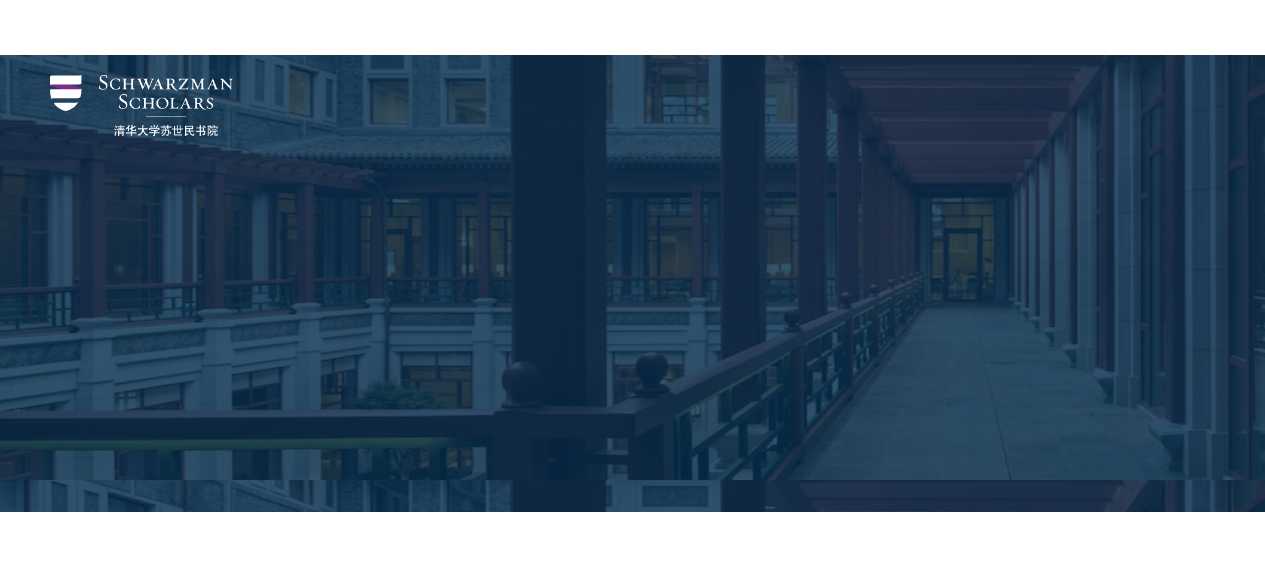 scroll, scrollTop: 2218, scrollLeft: 0, axis: vertical 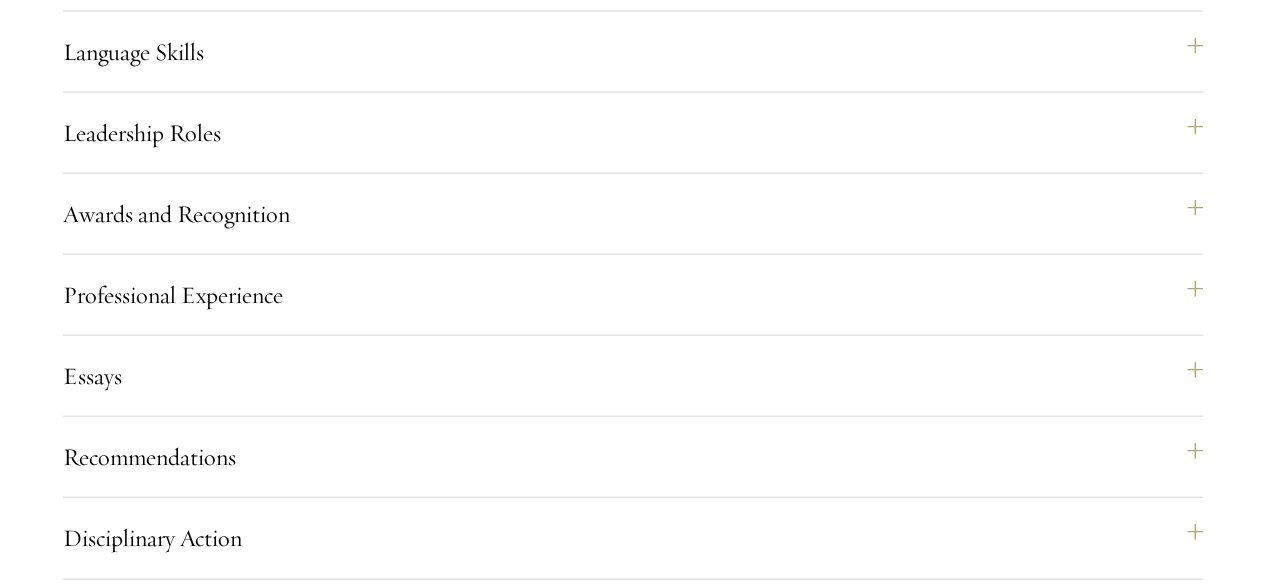 click on "Yes" at bounding box center (568, 1533) 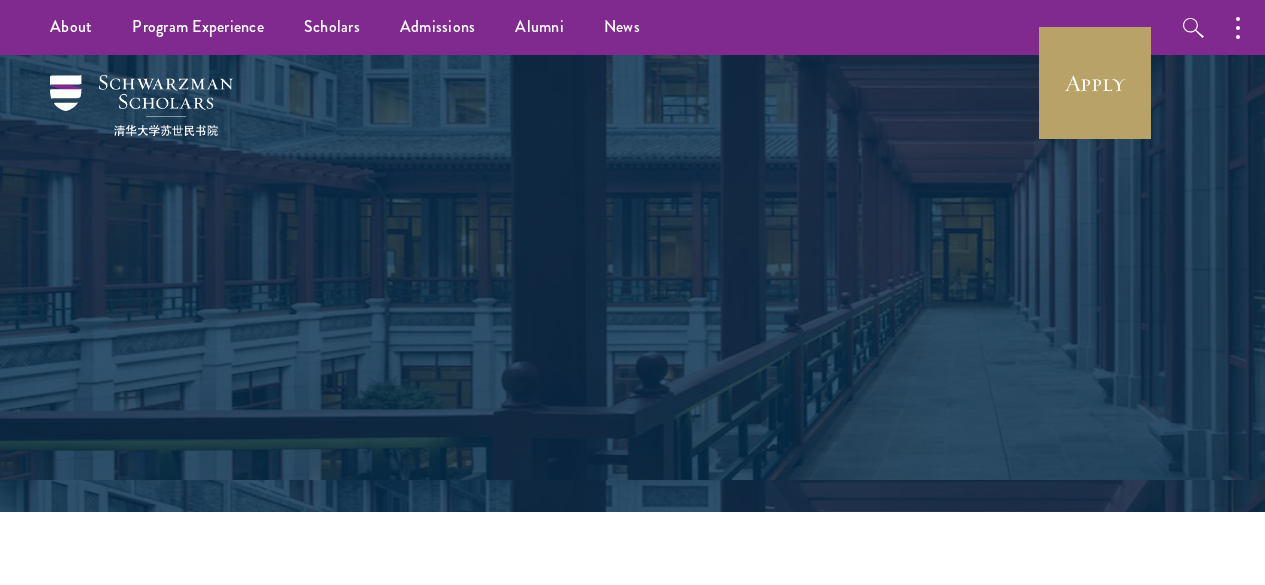 scroll, scrollTop: 0, scrollLeft: 0, axis: both 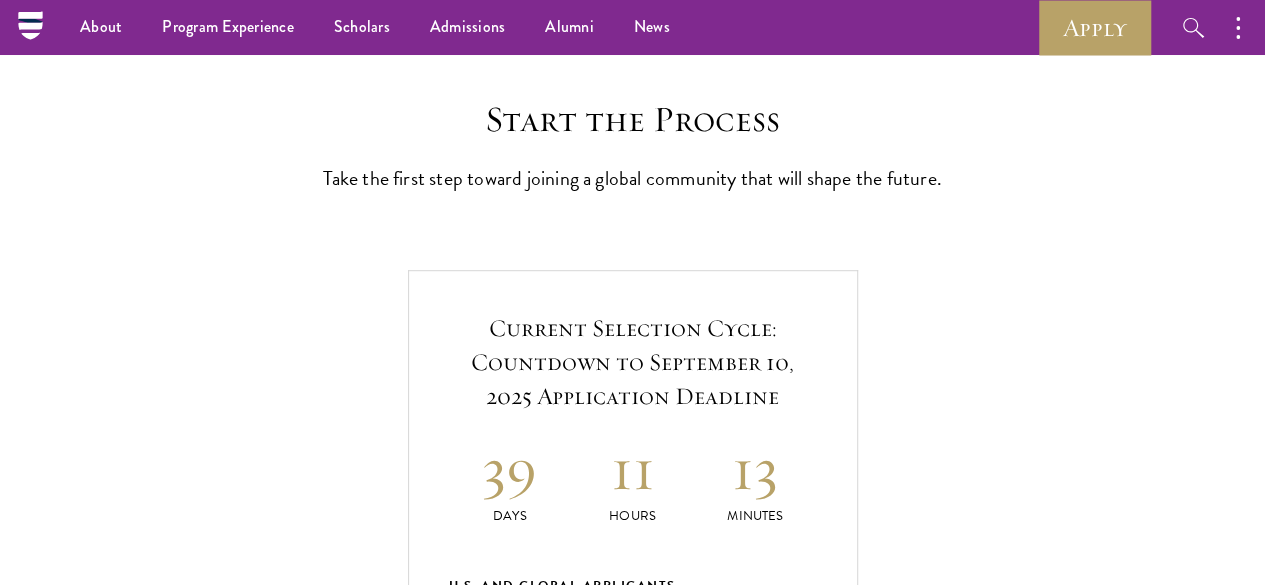 click on "Application Home Page" at bounding box center [643, 1320] 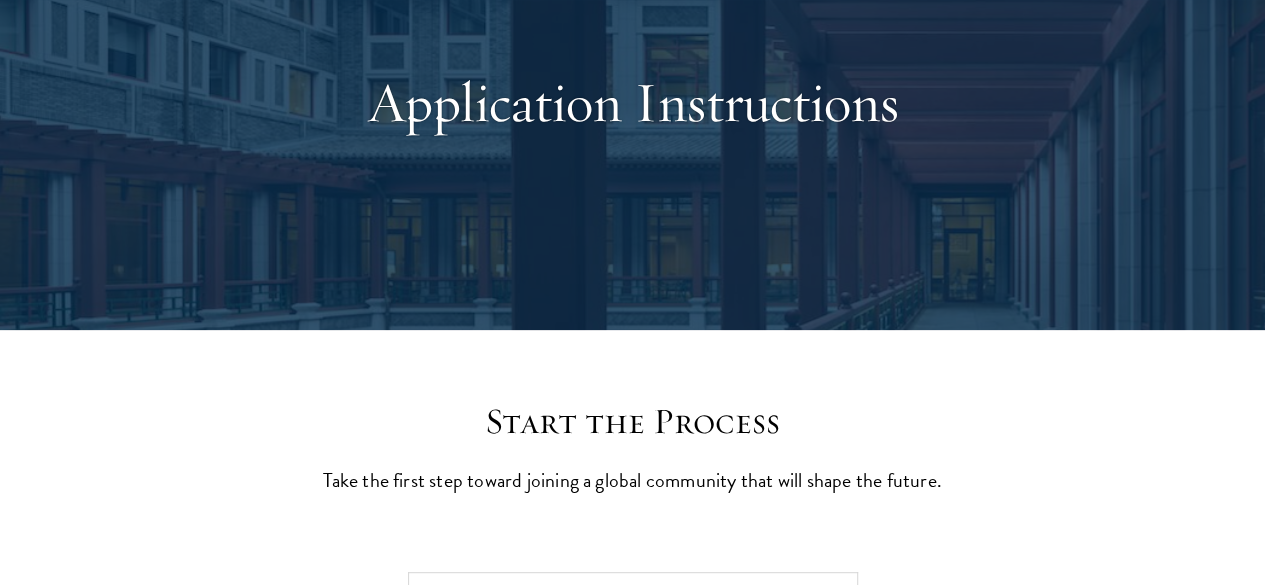 scroll, scrollTop: 0, scrollLeft: 0, axis: both 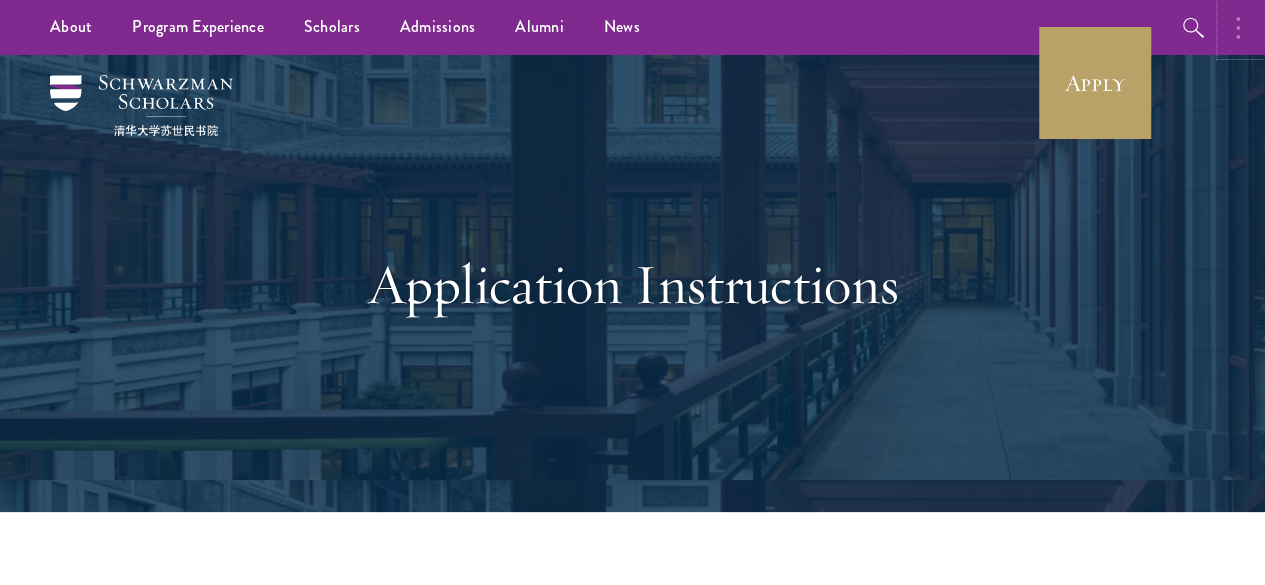 click at bounding box center (1243, 27) 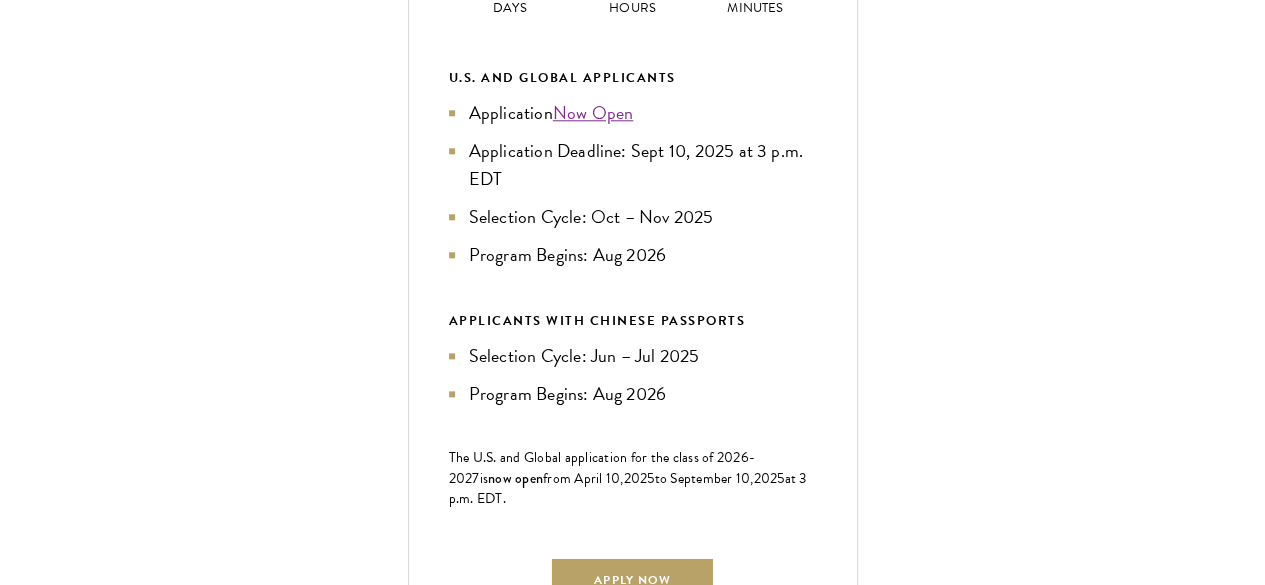scroll, scrollTop: 994, scrollLeft: 0, axis: vertical 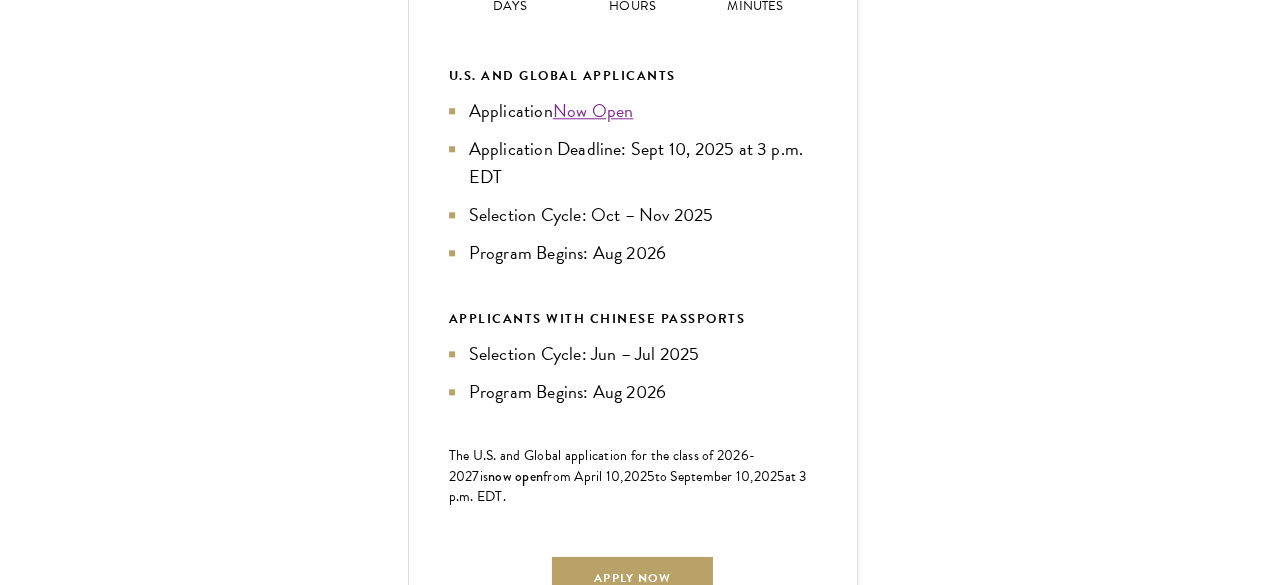 click on "admissions@schwarzmanscholars.org" at bounding box center (512, 1107) 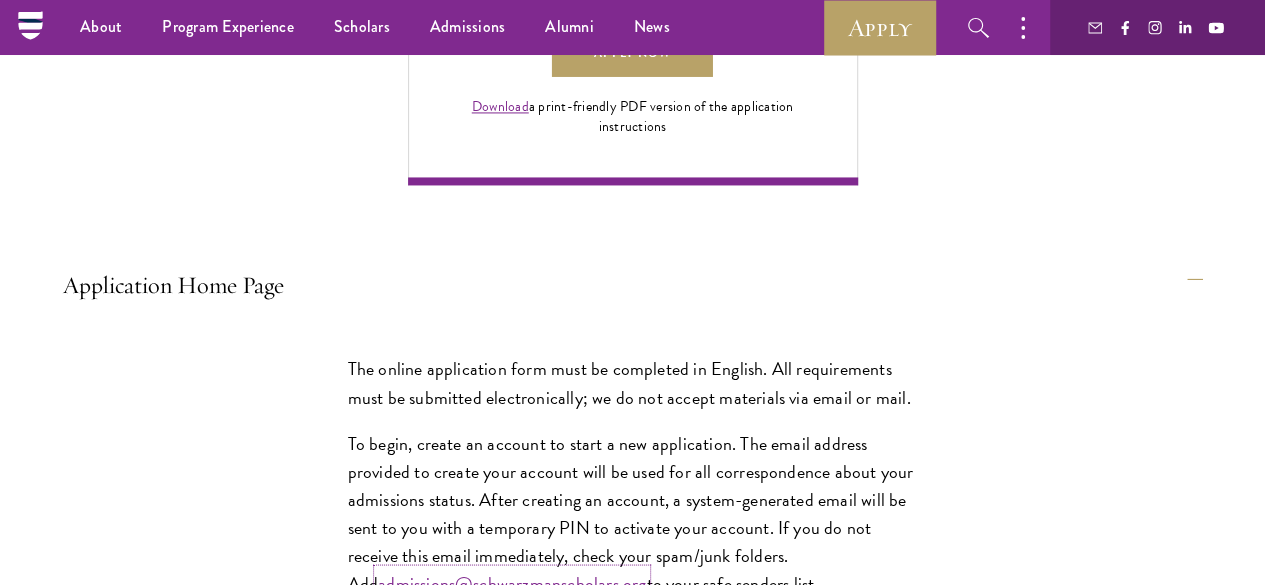 scroll, scrollTop: 1500, scrollLeft: 0, axis: vertical 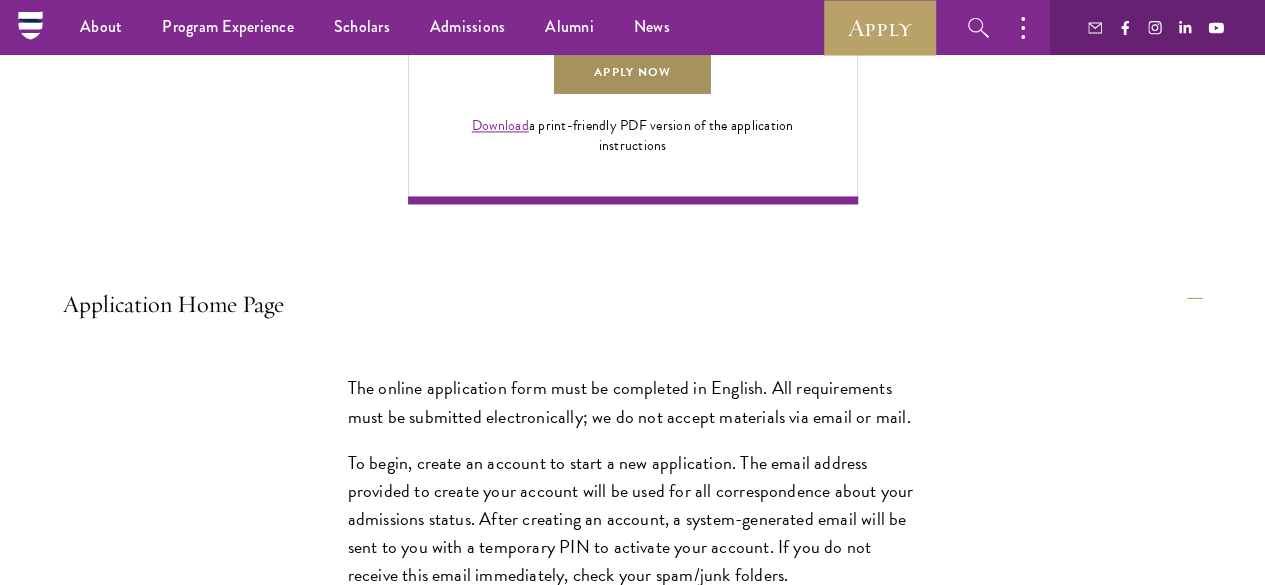 click on "Apply Now" at bounding box center (632, 73) 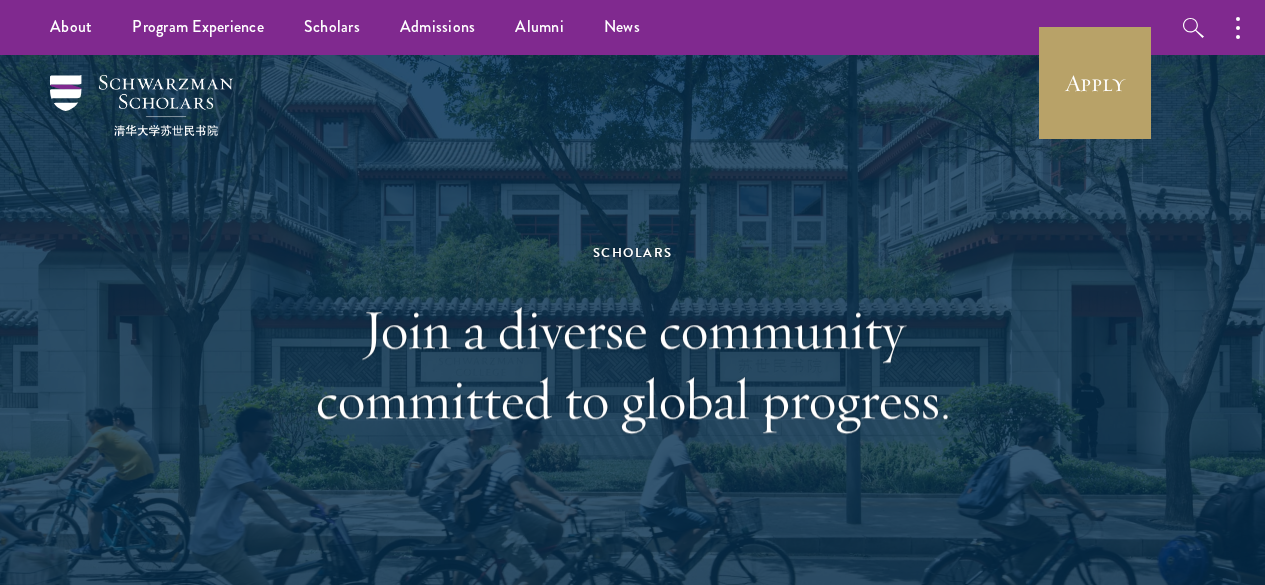 scroll, scrollTop: 0, scrollLeft: 0, axis: both 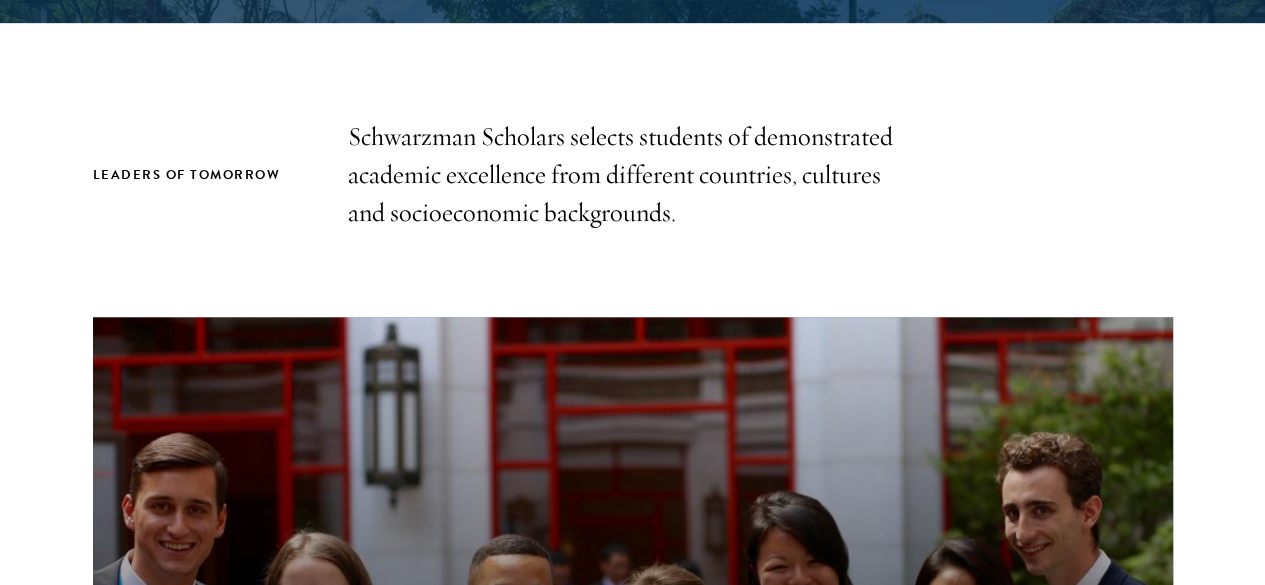 click on "Leaders of Tomorrow
Schwarzman Scholars selects students of demonstrated academic excellence from different countries, cultures and socioeconomic backgrounds.
Schwarzman Scholars Program Takeaways" at bounding box center (632, 583) 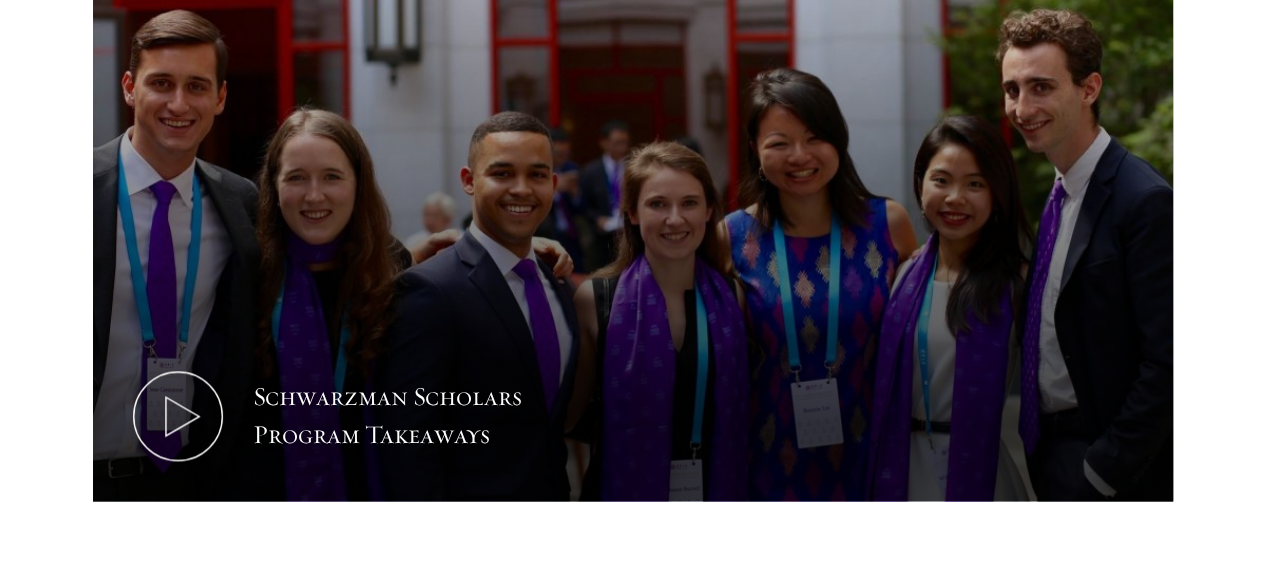 scroll, scrollTop: 1035, scrollLeft: 0, axis: vertical 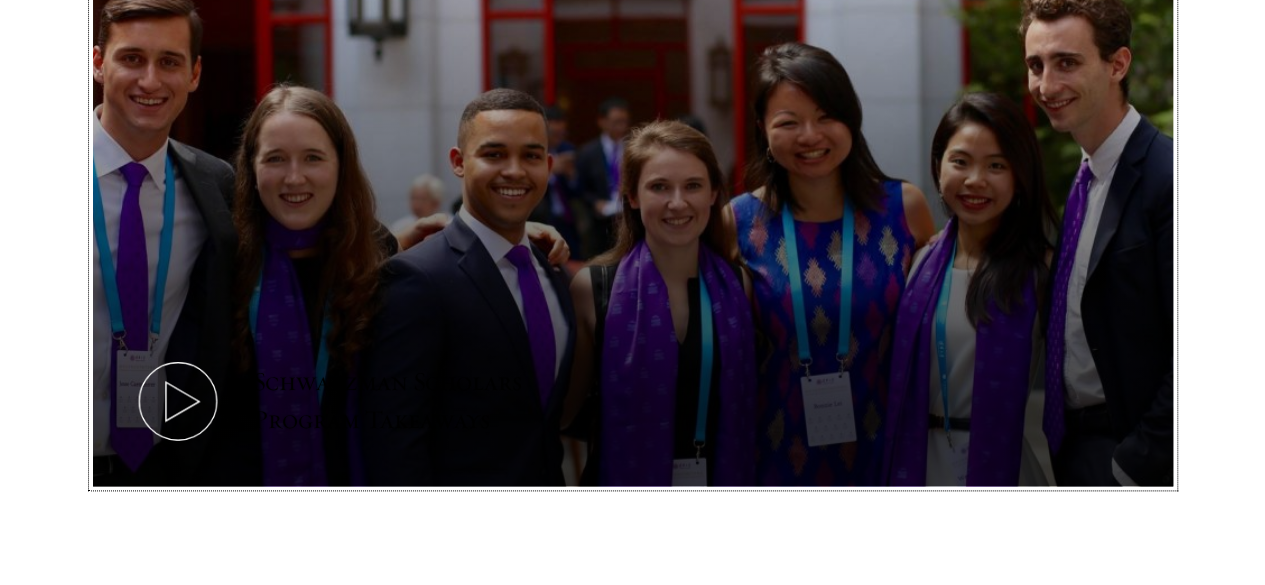 click 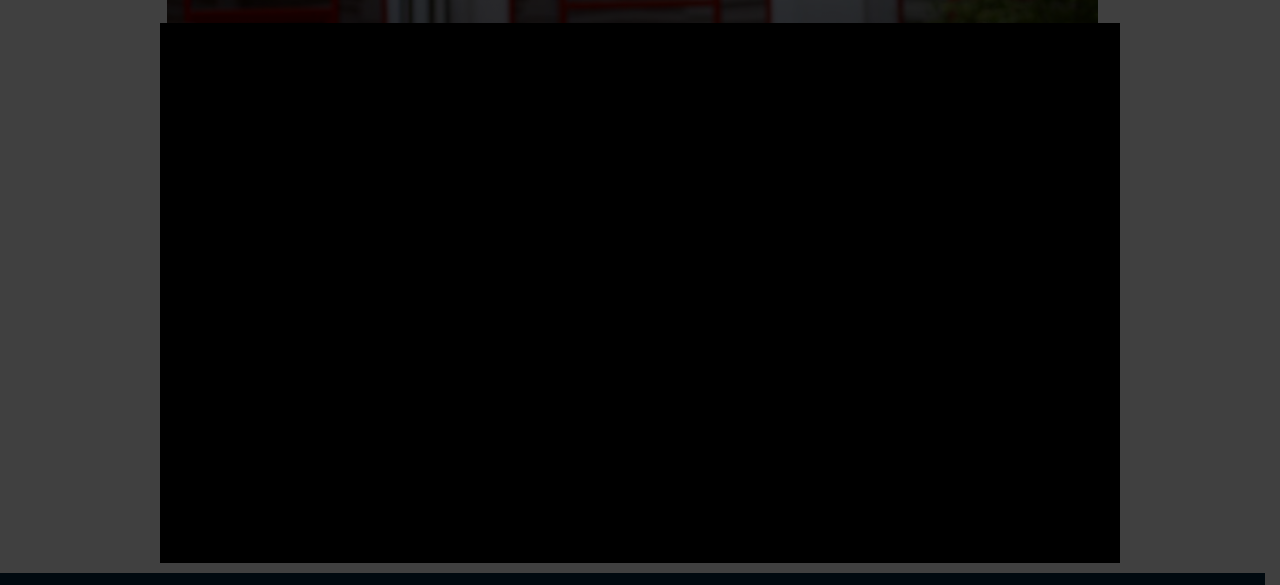 click at bounding box center (640, 292) 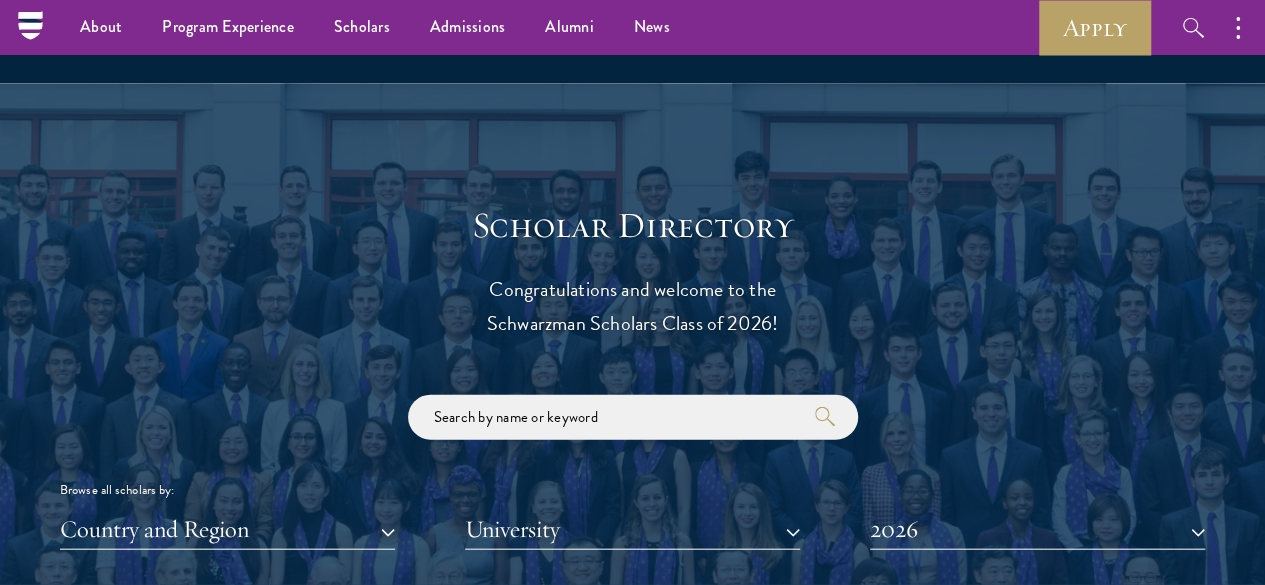 scroll, scrollTop: 2005, scrollLeft: 0, axis: vertical 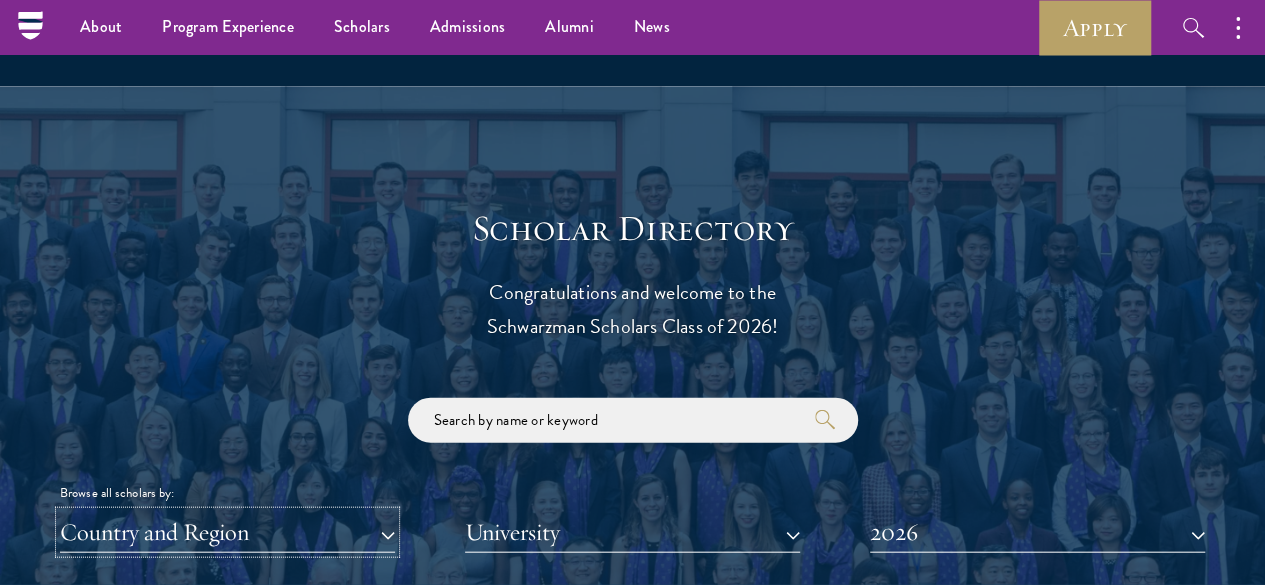 click on "Country and Region" at bounding box center [227, 532] 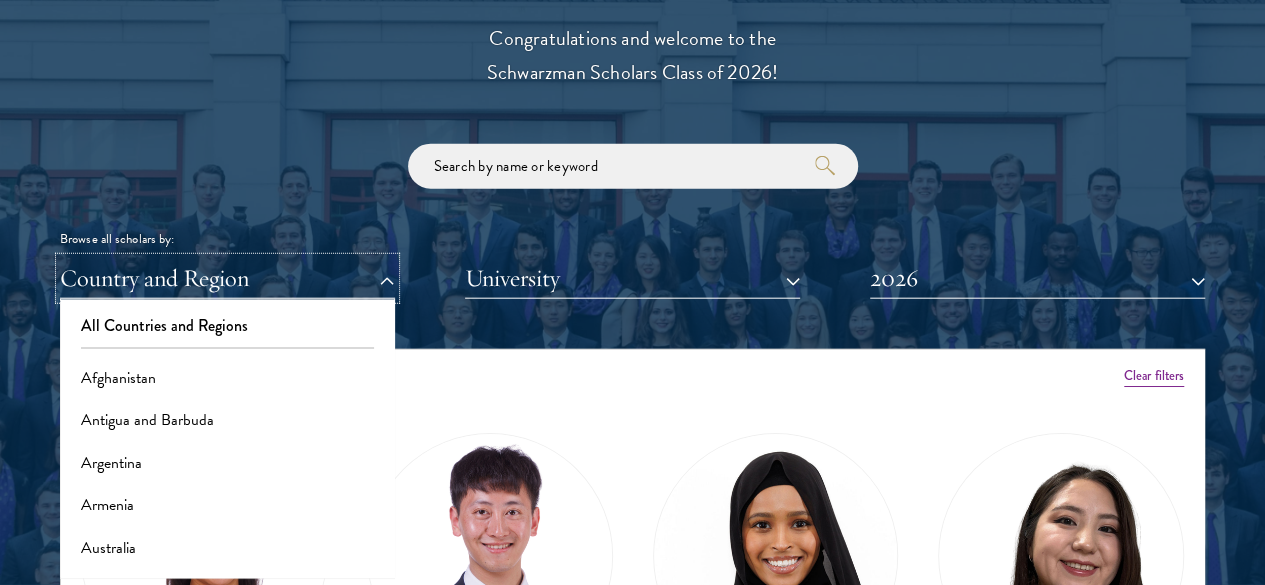 scroll, scrollTop: 2260, scrollLeft: 0, axis: vertical 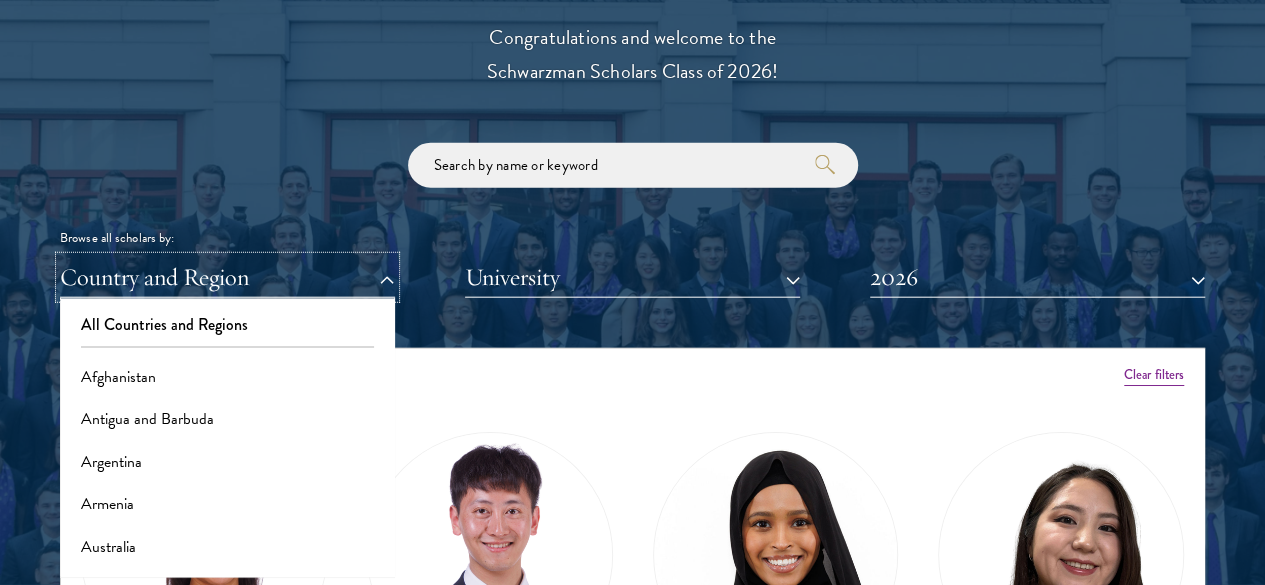 type 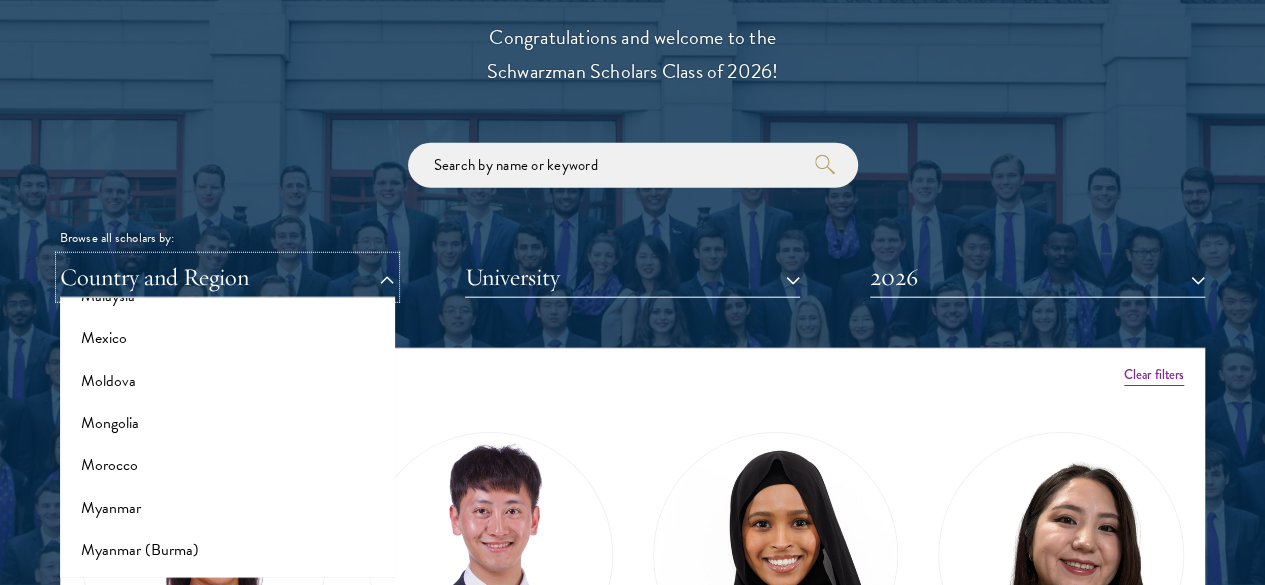 scroll, scrollTop: 2330, scrollLeft: 0, axis: vertical 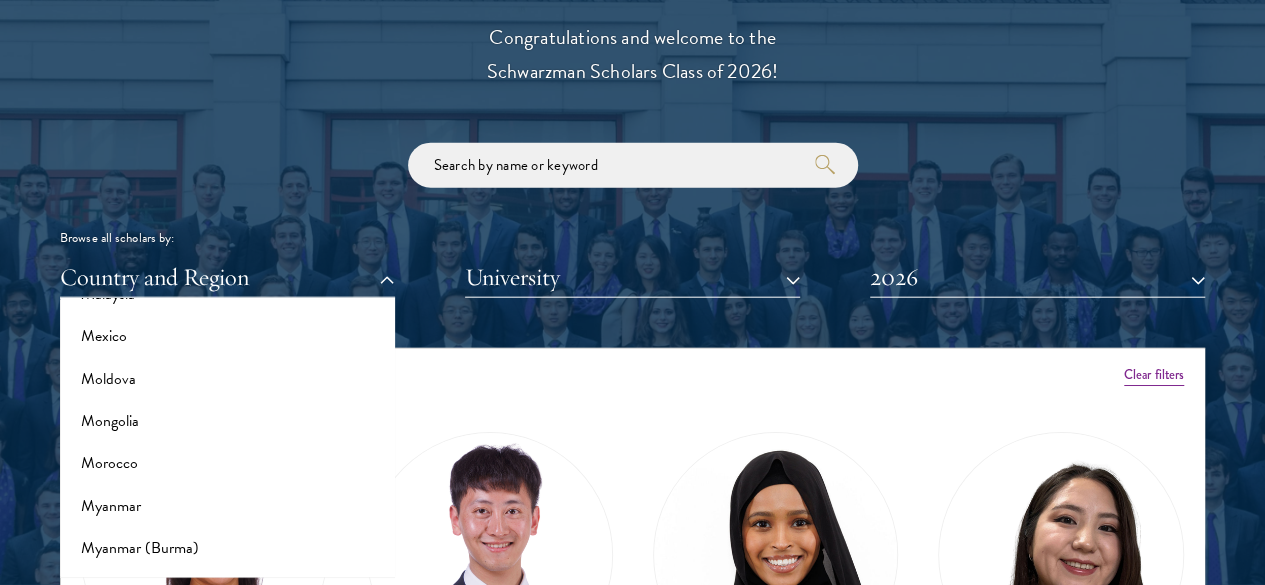 click on "Pakistan" at bounding box center (227, 930) 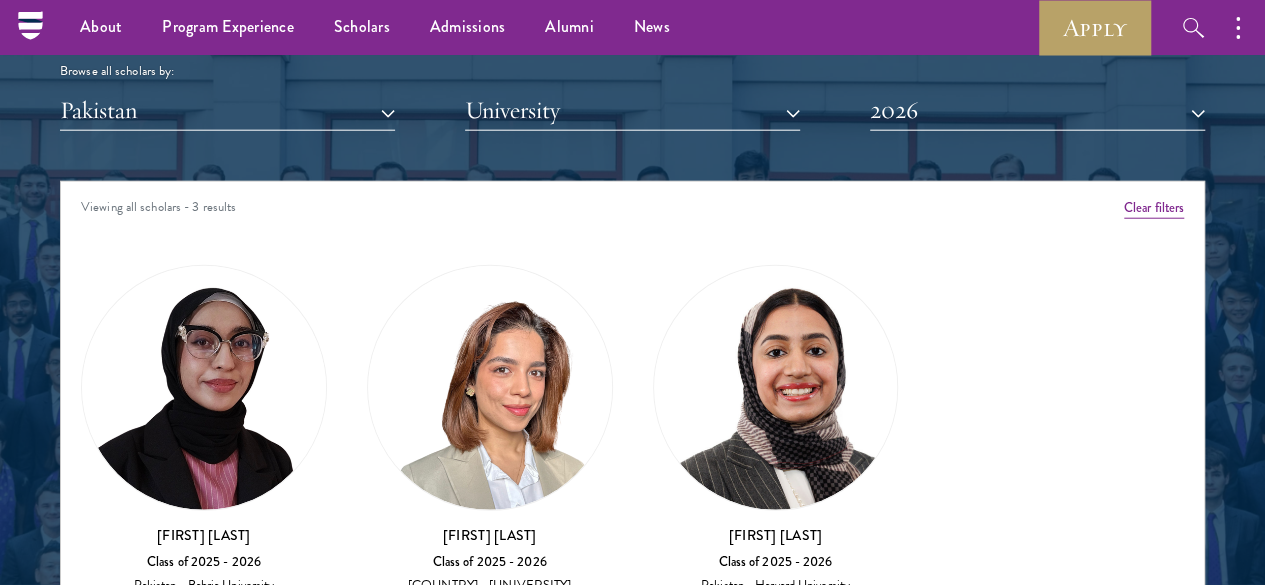 scroll, scrollTop: 2425, scrollLeft: 0, axis: vertical 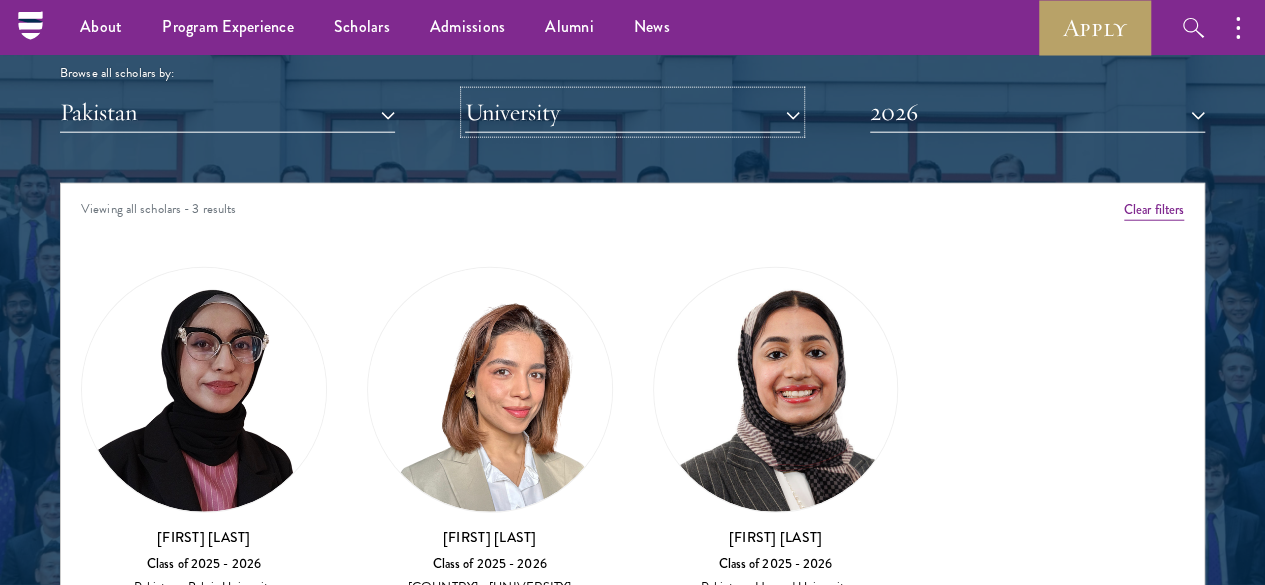 click on "University" at bounding box center [632, 112] 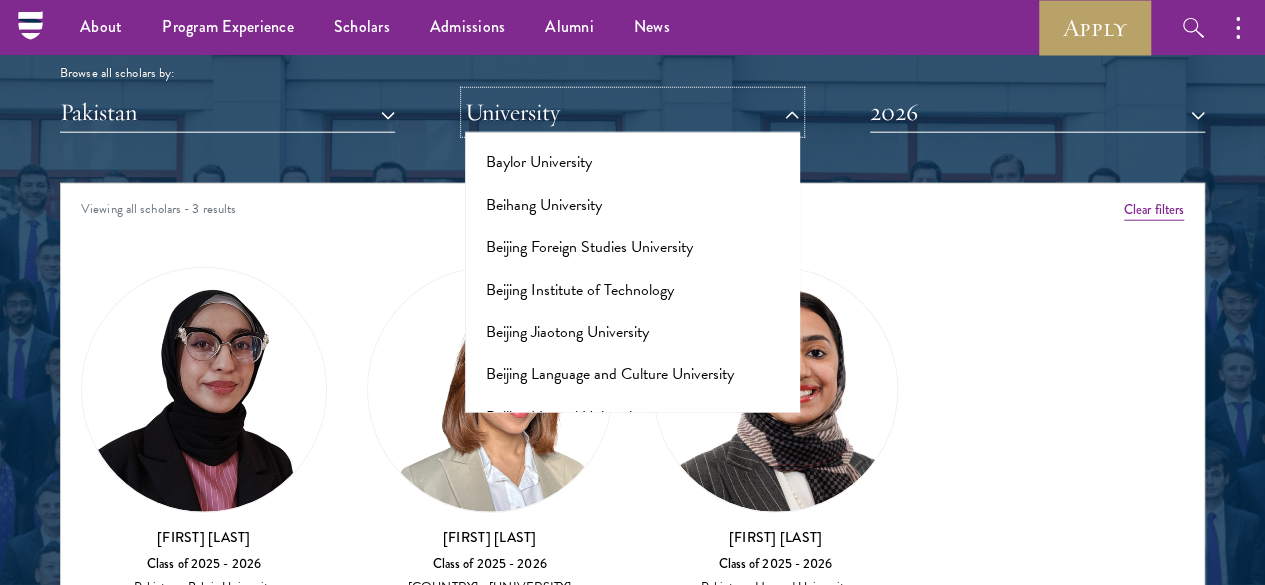 scroll, scrollTop: 1156, scrollLeft: 0, axis: vertical 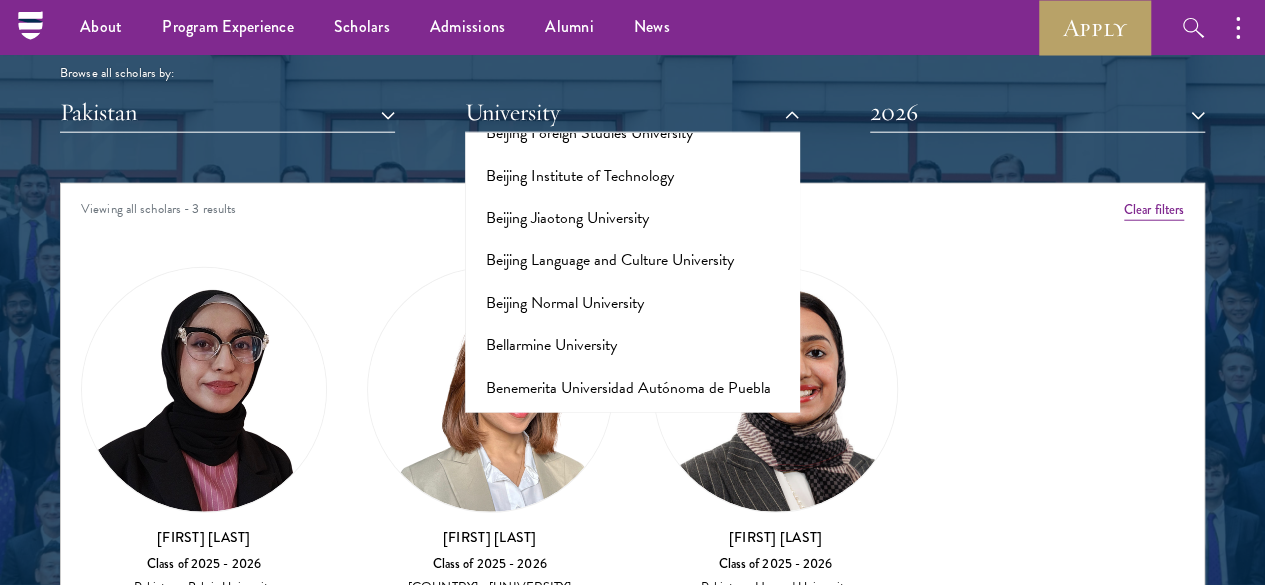 click on "Bocconi University" at bounding box center [632, 601] 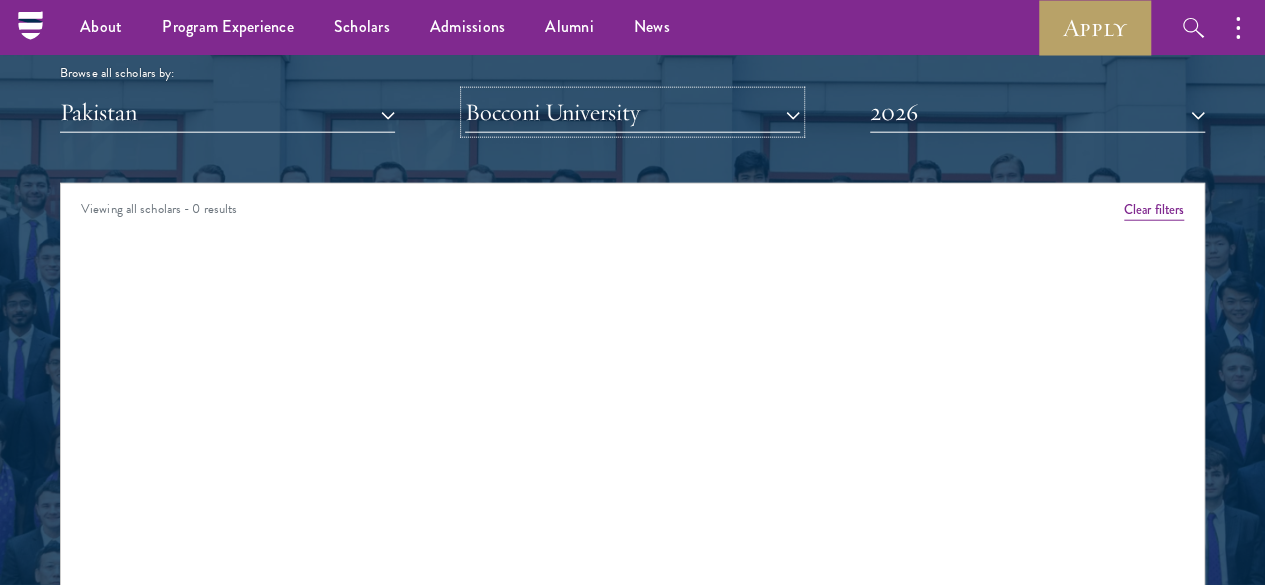 click on "Bocconi University" at bounding box center [632, 112] 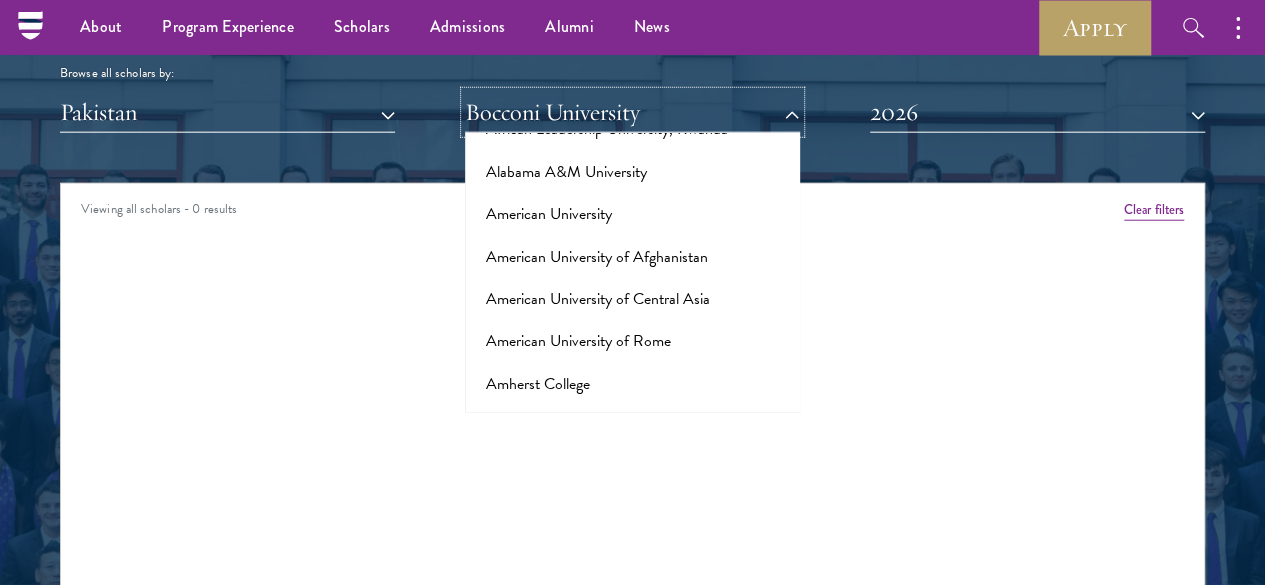 scroll, scrollTop: 0, scrollLeft: 0, axis: both 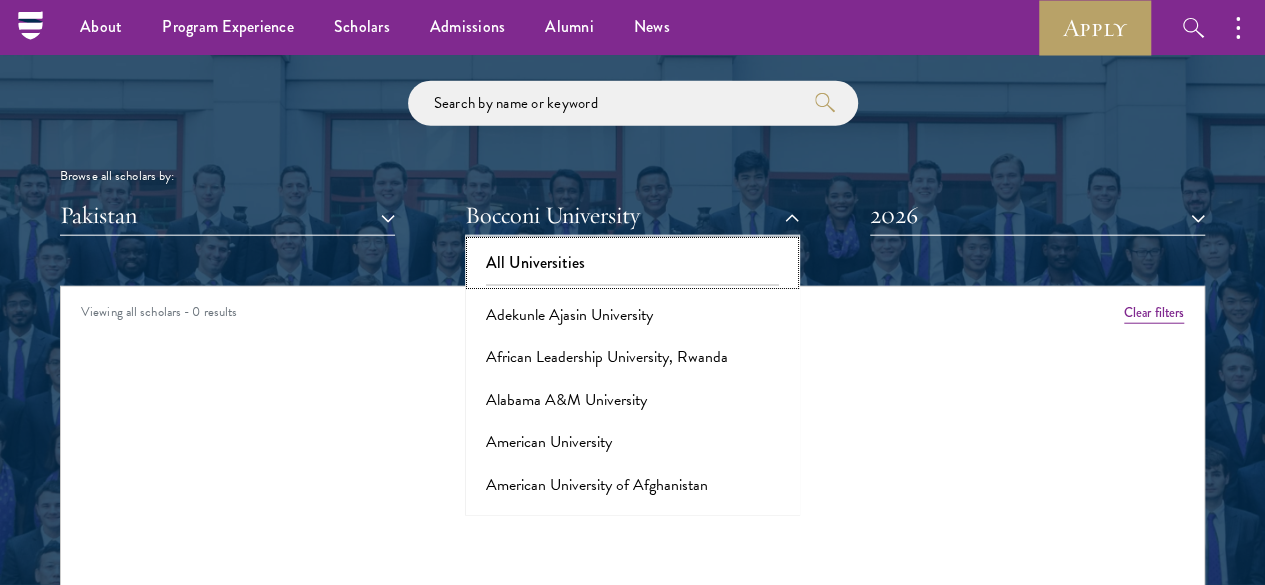 click on "All Universities" at bounding box center (632, 263) 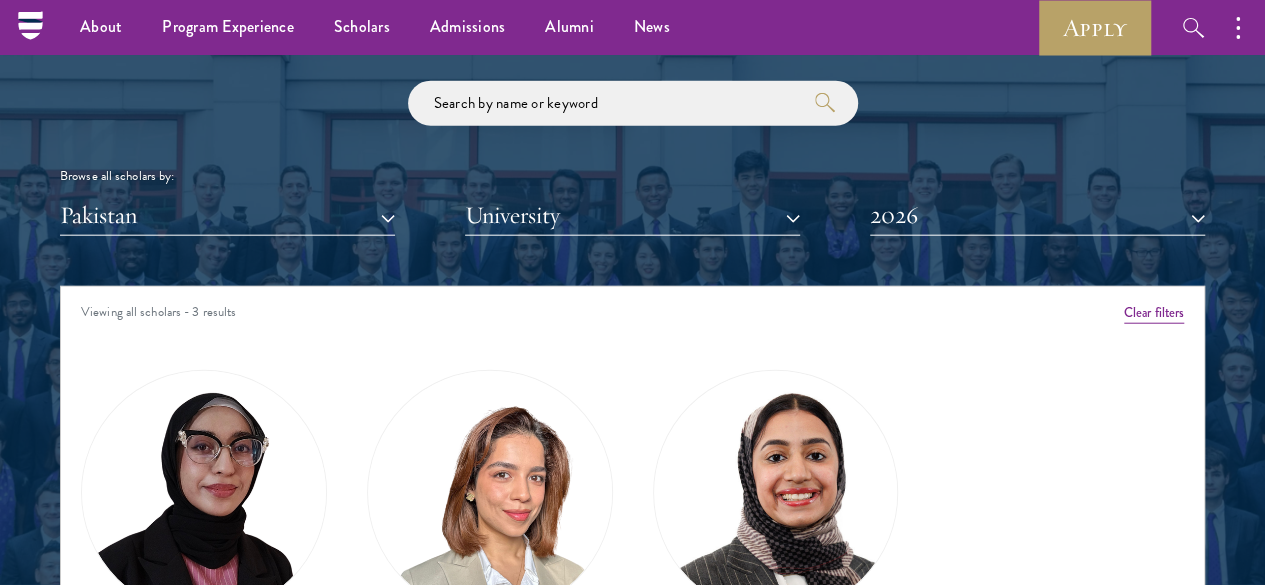 click at bounding box center (632, 388) 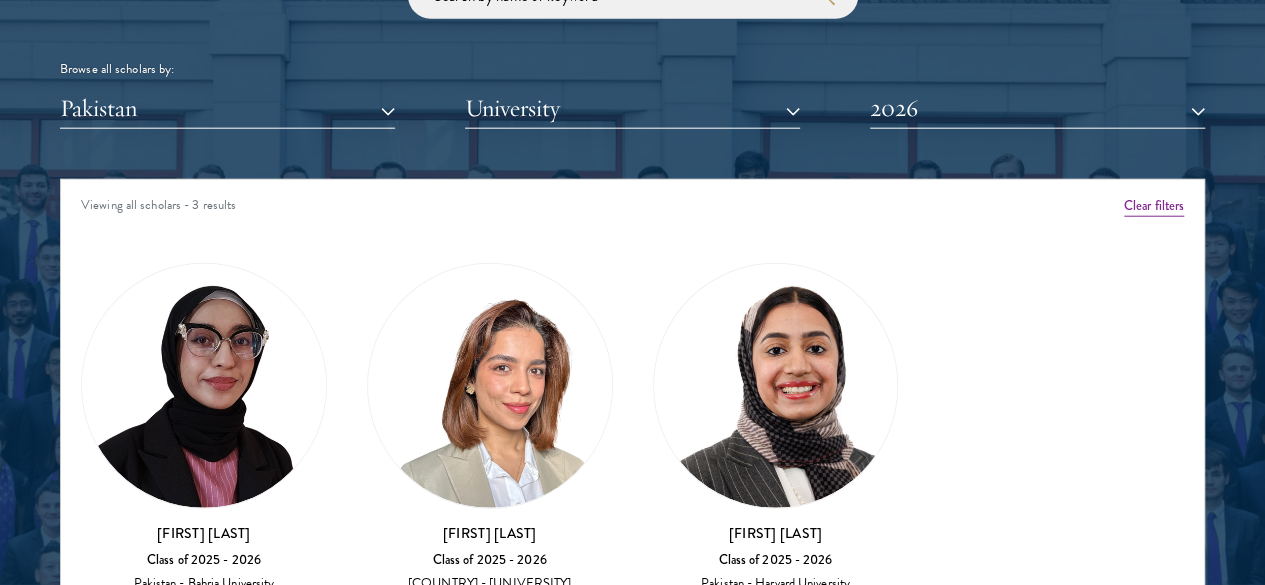 click on "Amber
Class of 2025 - 2026
China - Peking University
View Bio
Cirenquji
Class of 2023 - 2024
China - Peking University, New York University
Lozangtashi
Class of 2025 - 2026
China - South-Central Minzu University, Beijing Normal University
View Bio
HossamEldeen Abdelfatah
Class of 2024 - 2025
Egypt - African Leadership University, Rwanda
View Bio
Jordan Abdi
Class of 2019 - 2020
United Kingdom - Imperial College London
Samia Abdi" at bounding box center [632, 448] 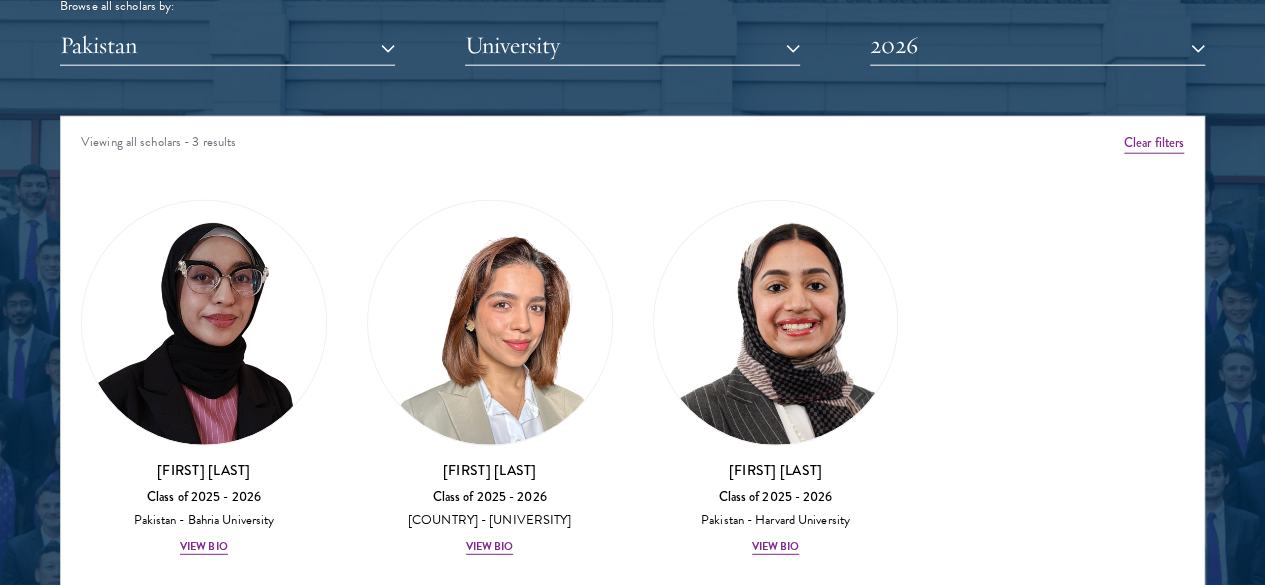 scroll, scrollTop: 2498, scrollLeft: 0, axis: vertical 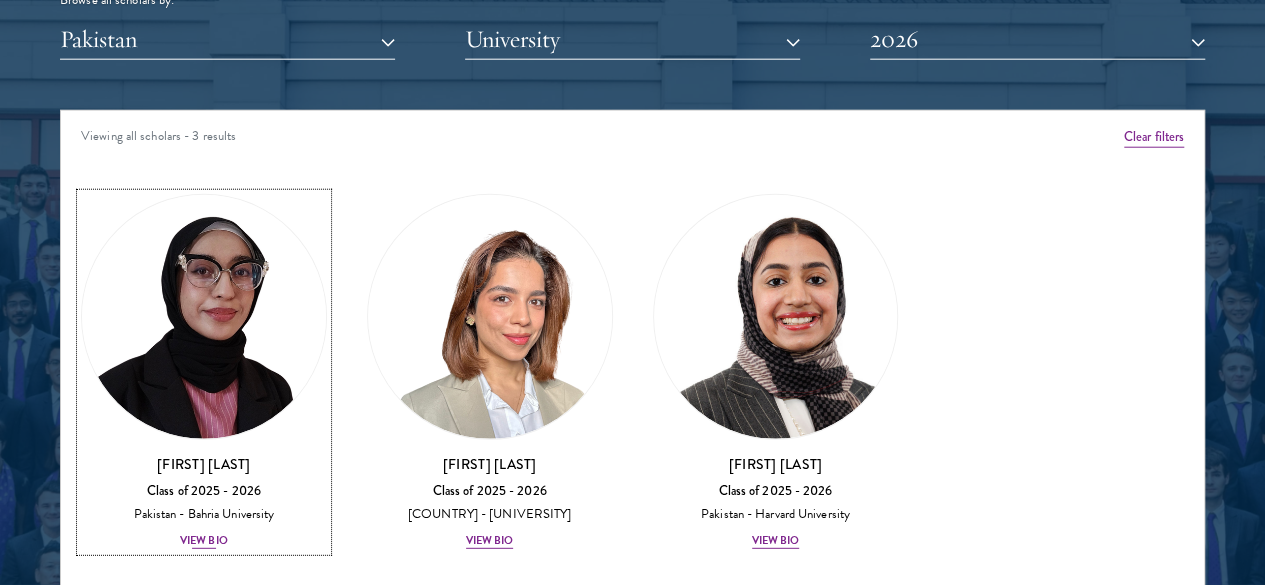 click on "View Bio" at bounding box center (204, 541) 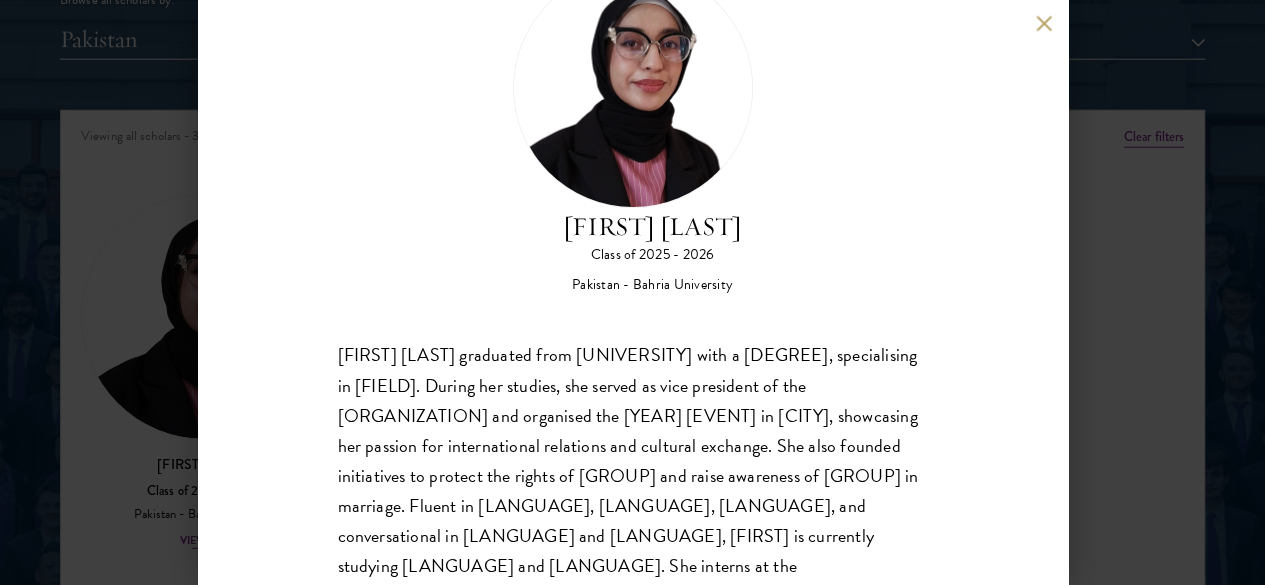 scroll, scrollTop: 150, scrollLeft: 0, axis: vertical 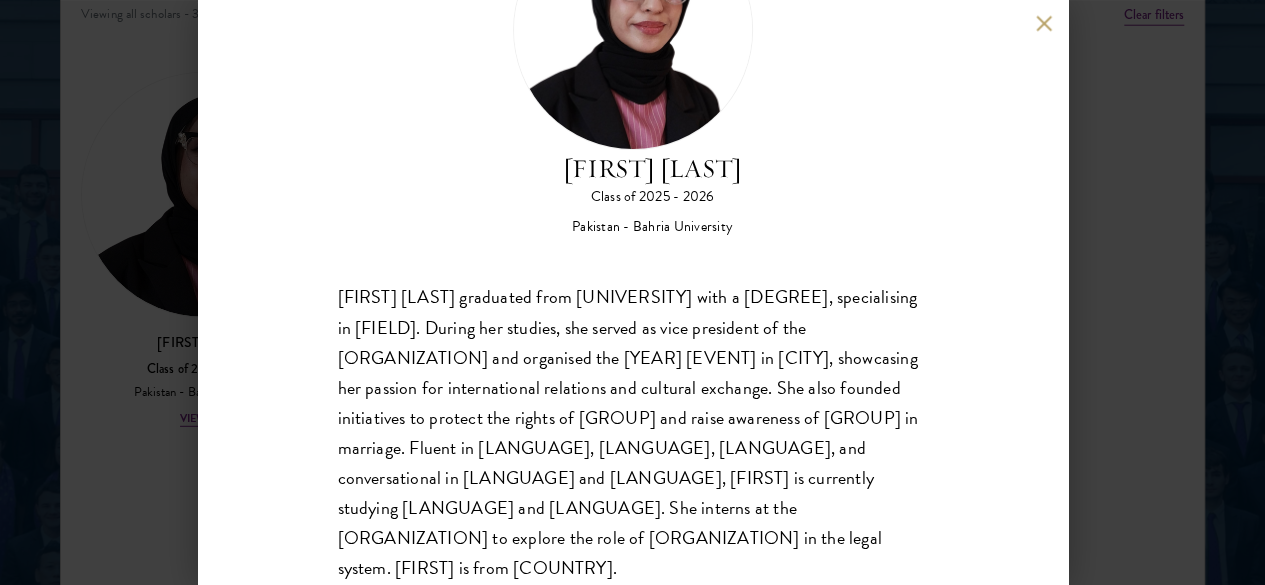 click on "Bree Javed
Class of 2025 - 2026
Pakistan - Bahria University
Bareera Javed graduated from Bahria University with a BA-LLB, specialising in law. During her studies, she served as vice president of the Law Society and organised the 2018 China Pakistan Economic Corridor-Belt and Road Initiative Dialogue in Cairo, showcasing her passion for international relations and cultural exchange. She also founded initiatives to protect the rights of domestic workers and raise awareness of women's rights in marriage. Fluent in Urdu, Punjabi, English, and conversational in Russian and French, Bareera is currently studying Chinese and Persian. She interns at the Federal Tax Ombudsman to explore the role of ombudsman bodies in the legal system. Bareera is from Pakistan." at bounding box center [632, 292] 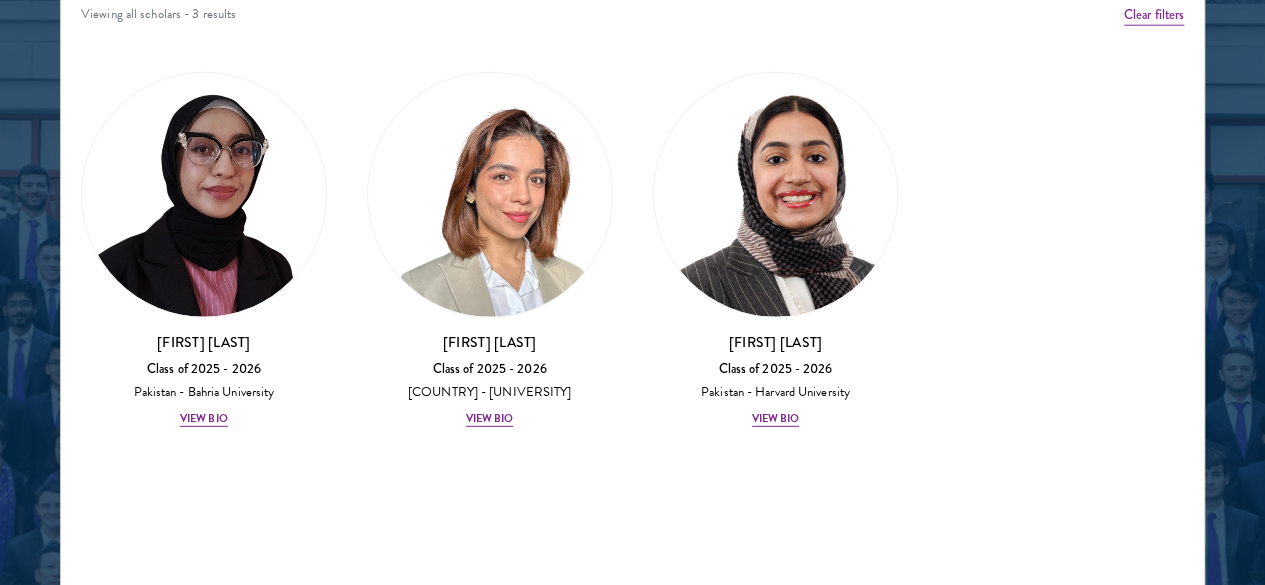 click on "Amber
Class of 2025 - 2026
China - Peking University
View Bio
Cirenquji
Class of 2023 - 2024
China - Peking University, New York University
Lozangtashi
Class of 2025 - 2026
China - South-Central Minzu University, Beijing Normal University
View Bio
HossamEldeen Abdelfatah
Class of 2024 - 2025
Egypt - African Leadership University, Rwanda
View Bio
Jordan Abdi
Class of 2019 - 2020
United Kingdom - Imperial College London
Samia Abdi" at bounding box center (632, 257) 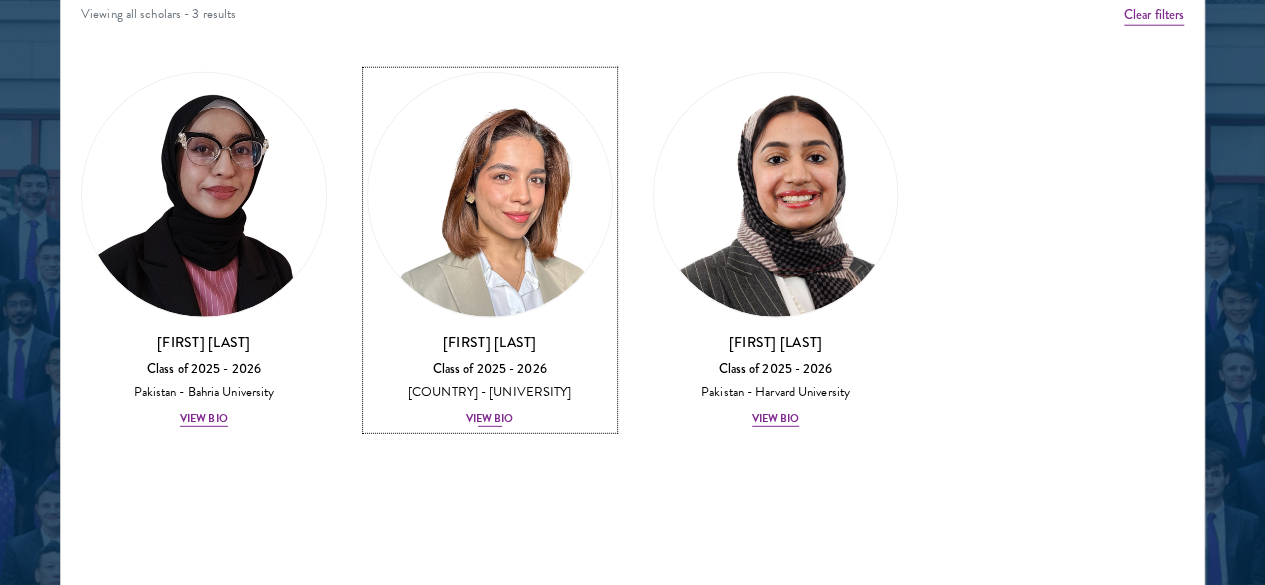click on "View Bio" at bounding box center (490, 419) 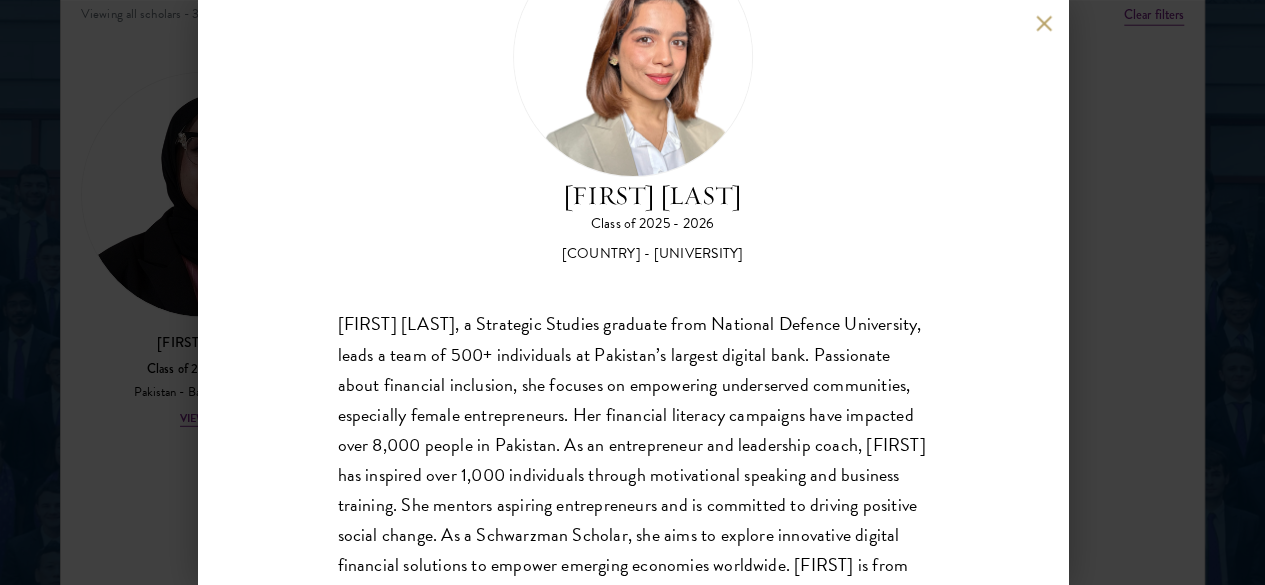 scroll, scrollTop: 183, scrollLeft: 0, axis: vertical 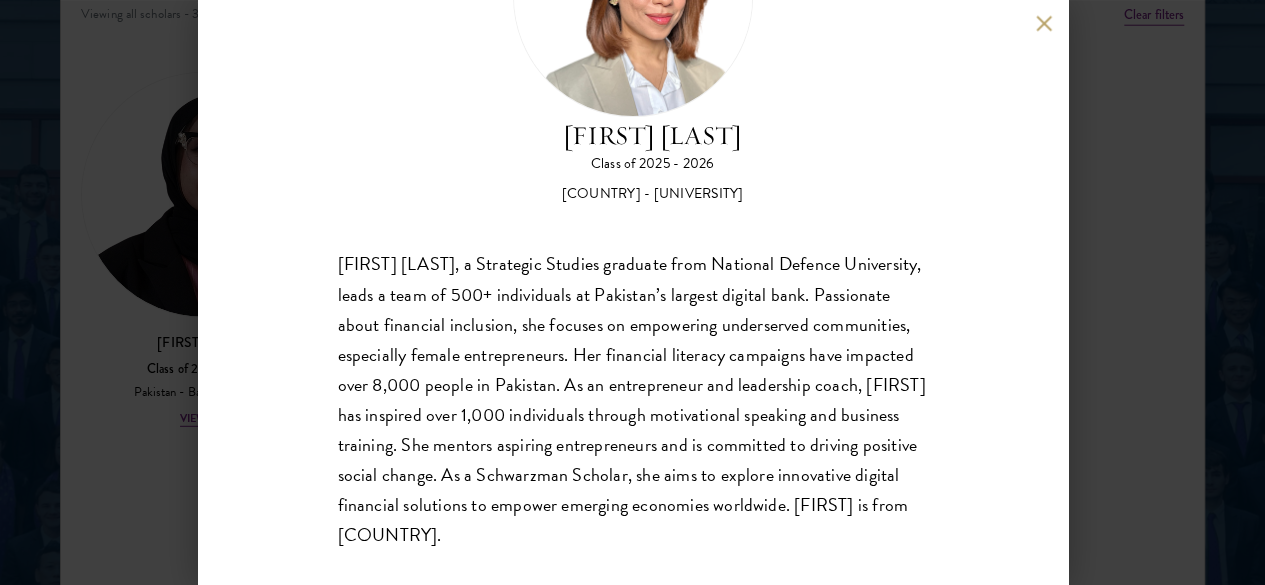 click on "Maha Latif
Class of 2025 - 2026
Pakistan - National Defence University
Maha Latif, a Strategic Studies graduate from National Defence University, leads a team of 500+ individuals at Pakistan’s largest digital bank. Passionate about financial inclusion, she focuses on empowering underserved communities, especially female entrepreneurs. Her financial literacy campaigns have impacted over 8,000 people in Pakistan. As an entrepreneur and leadership coach, Maha has inspired over 1,000 individuals through motivational speaking and business training. She mentors aspiring entrepreneurs and is committed to driving positive social change. As a Schwarzman Scholar, she aims to explore innovative digital financial solutions to empower emerging economies worldwide. Maha is from Pakistan." at bounding box center [633, 292] 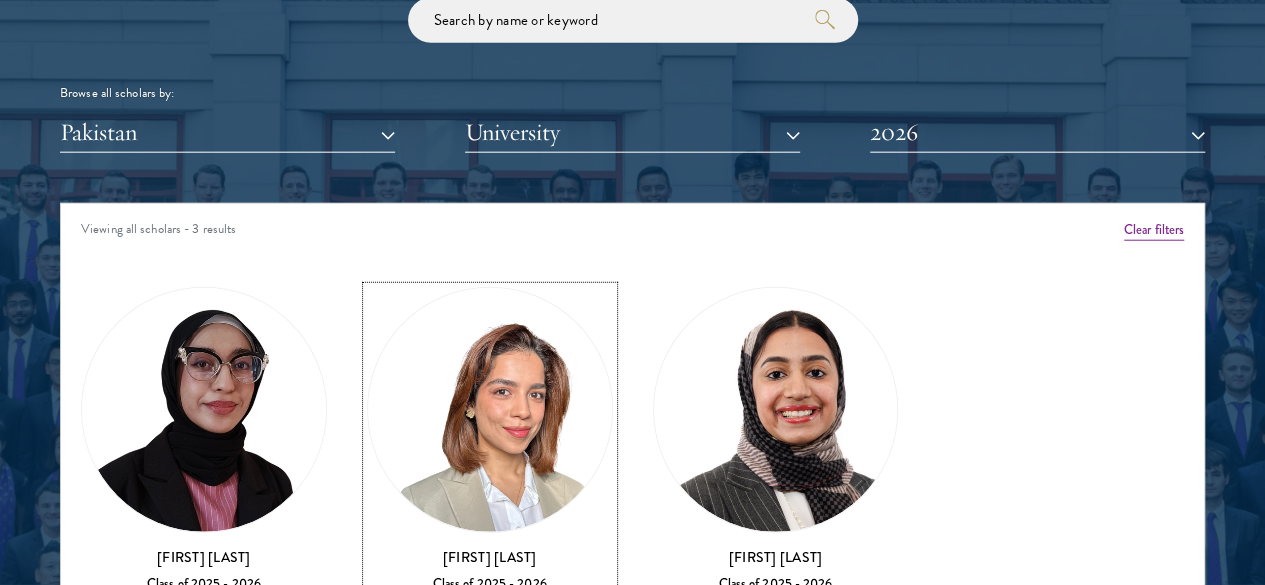 scroll, scrollTop: 2459, scrollLeft: 0, axis: vertical 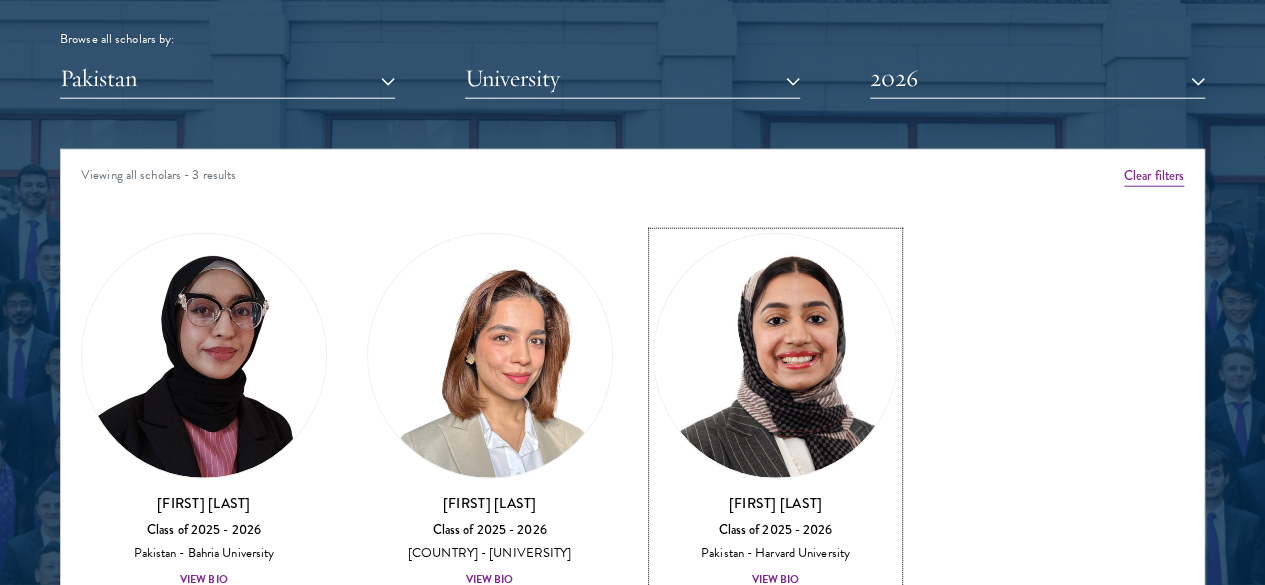 click on "View Bio" at bounding box center [776, 580] 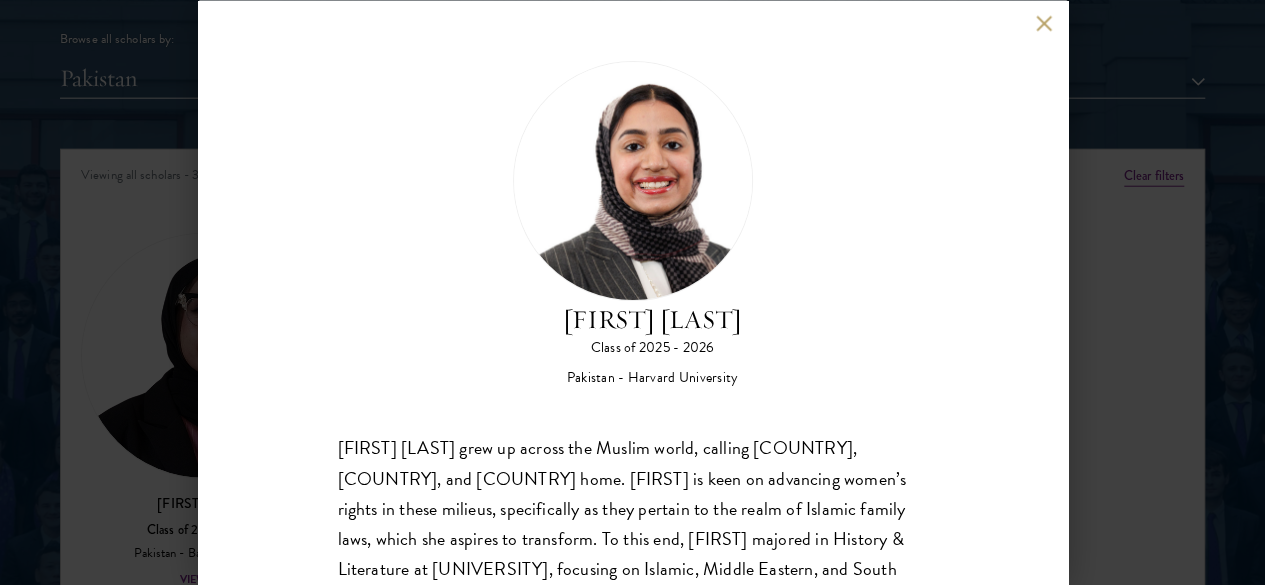 scroll, scrollTop: 117, scrollLeft: 0, axis: vertical 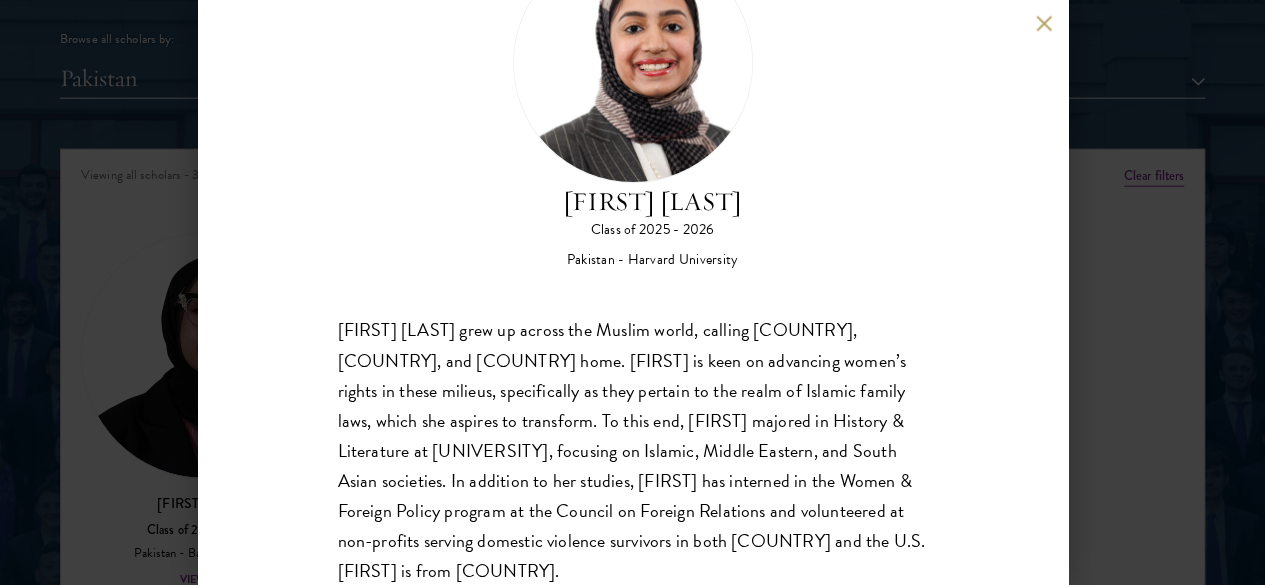 click on "Imaan Mirza
Class of 2025 - 2026
Pakistan - Harvard University
Imaan Mirza grew up across the Muslim world, calling Pakistan, Egypt, and Saudi Arabia home. Imaan is keen on advancing women’s rights in these milieus, specifically as they pertain to the realm of Islamic family laws, which she aspires to transform. To this end, Imaan majored in History & Literature at Harvard, focusing on Islamic, Middle Eastern, and South Asian societies. In addition to her studies, Imaan has interned in the Women & Foreign Policy program at the Council on Foreign Relations and volunteered at non-profits serving domestic violence survivors in both Pakistan and the U.S. Imaan is from Pakistan." at bounding box center (632, 292) 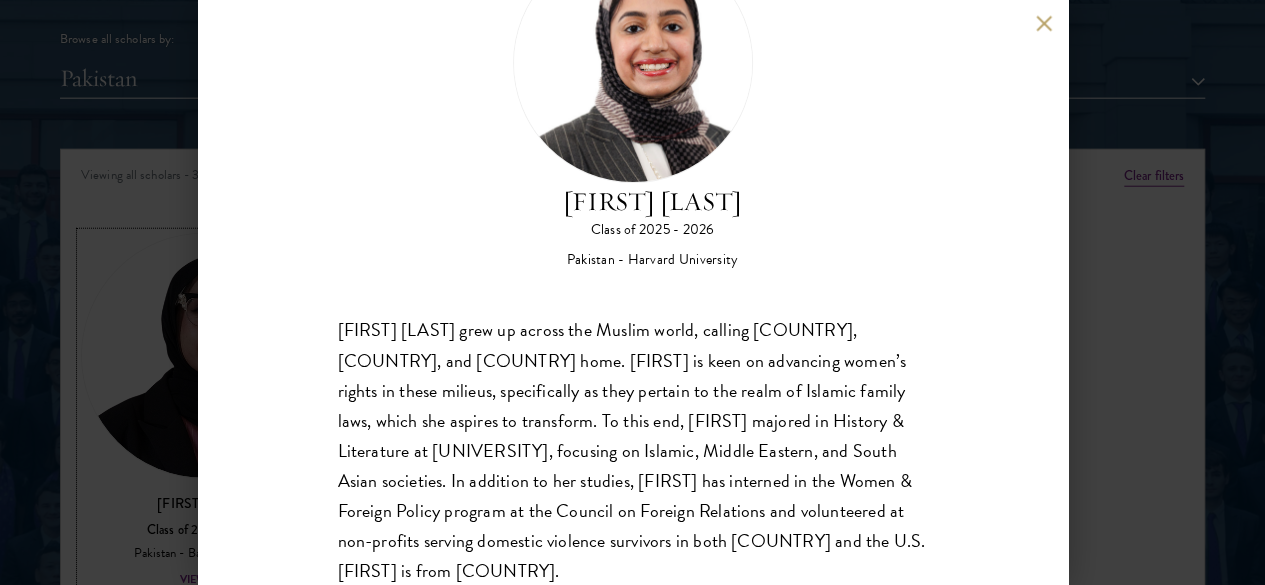 click on "Bree Javed
Class of 2025 - 2026
Pakistan - Bahria University
View Bio" at bounding box center [204, 541] 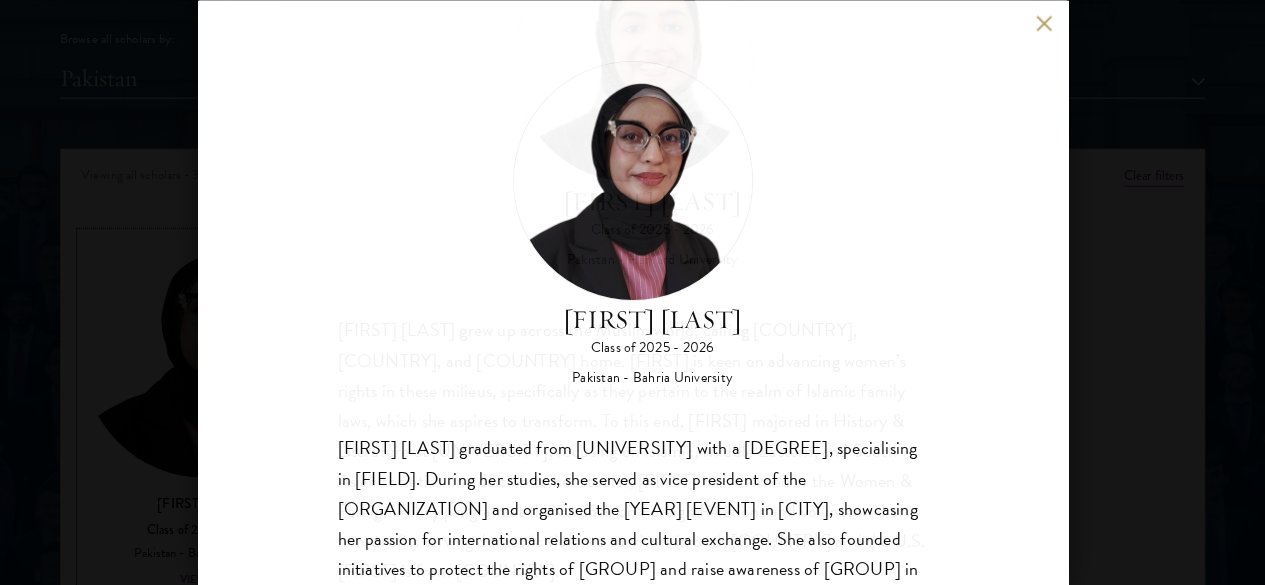 click on "Class of 2025 - 2026" at bounding box center [204, 530] 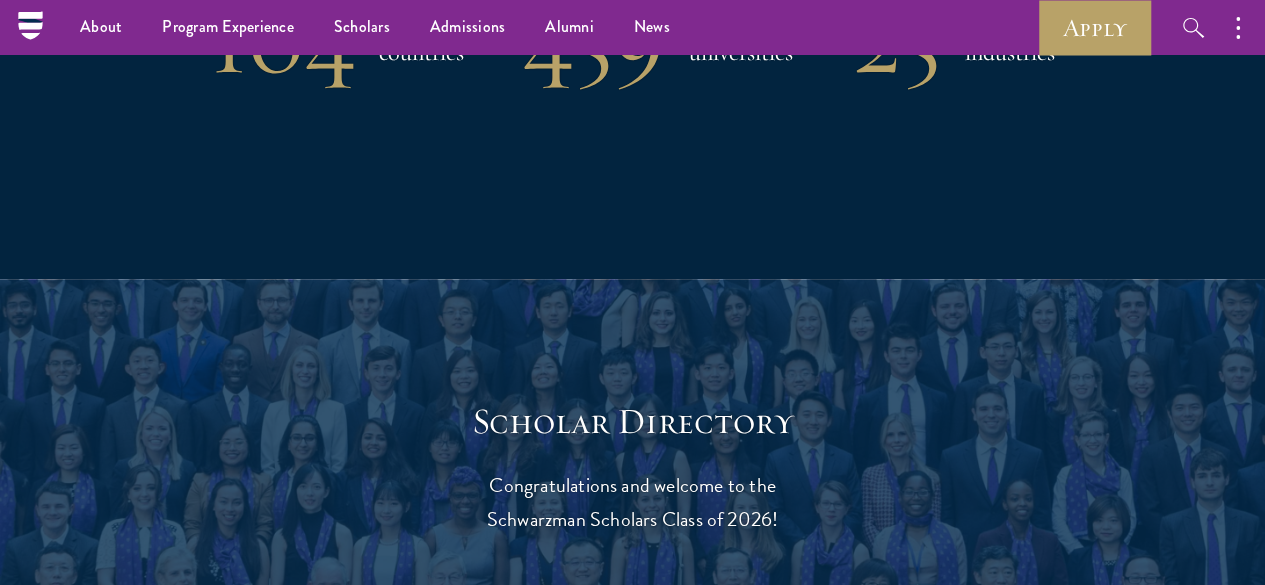 click on "About
Overview
Leadership
Donors
Program Experience
Overview
Curriculum
Student Life
Faculty & Guest Speakers
Scholars
Admissions
Overview
Application Instructions
Information Sessions
Alumni
News
STAY UPDATED
Apply
Follow Schwarzman Scholars
Scholars
Join a diverse community committed to global progress.
Leaders of Tomorrow
Schwarzman Scholars selects students of demonstrated academic excellence from different countries, cultures and socioeconomic backgrounds." at bounding box center (632, 1674) 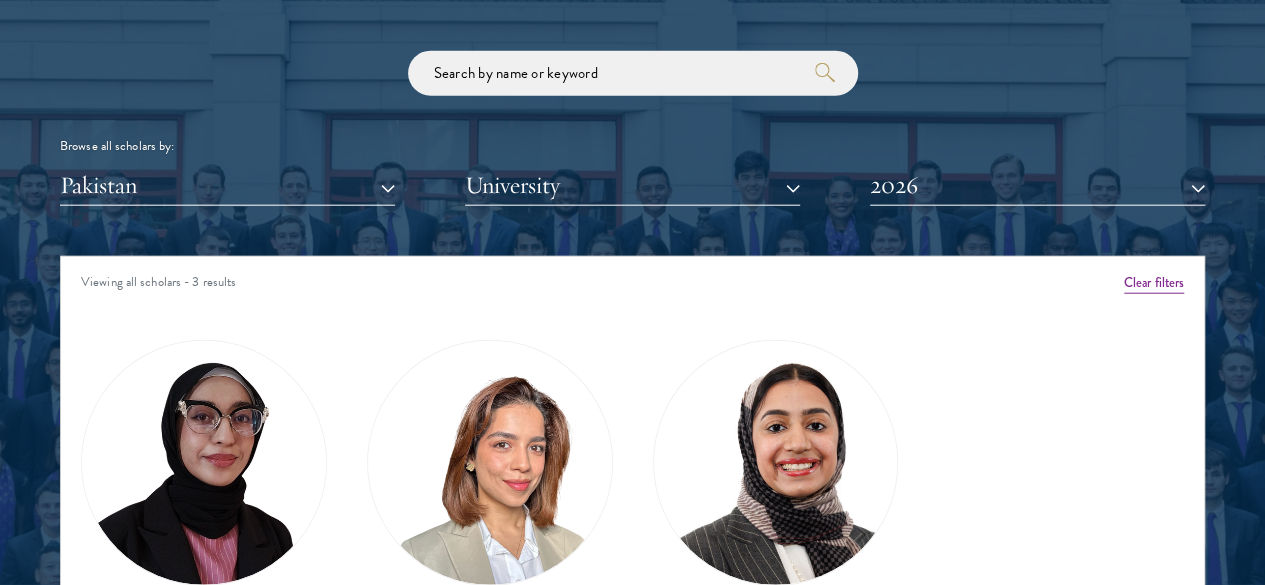 scroll, scrollTop: 2316, scrollLeft: 0, axis: vertical 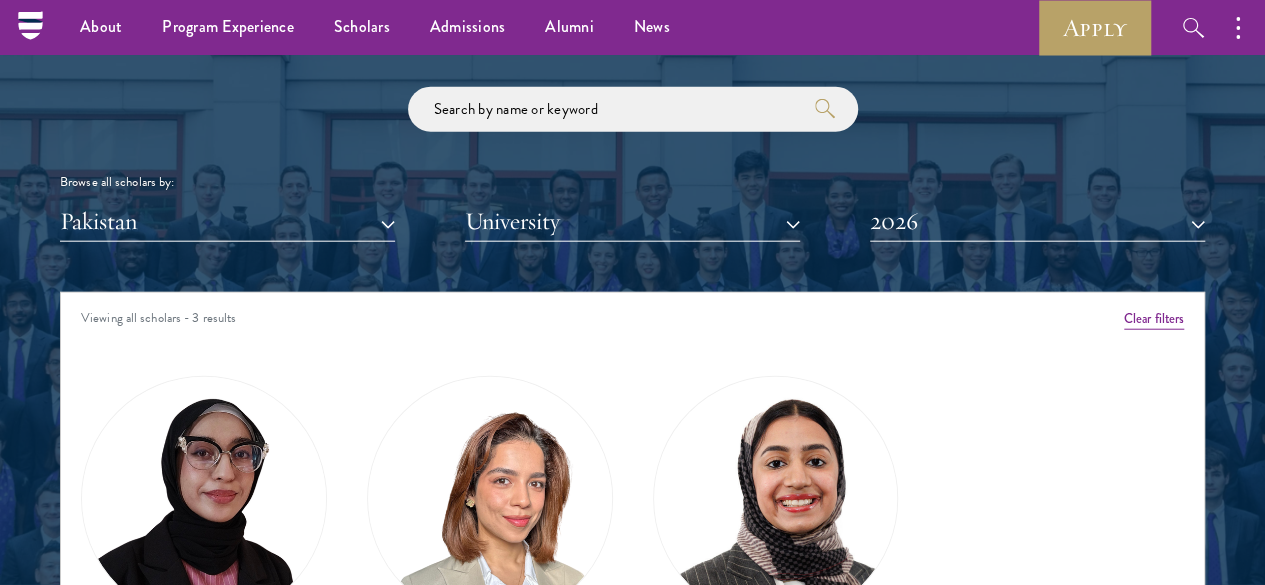 click on "About
Overview
Leadership
Donors
Program Experience
Overview
Curriculum
Student Life
Faculty & Guest Speakers
Scholars
Admissions
Overview
Application Instructions
Information Sessions
Alumni
News
STAY UPDATED
Apply
Follow Schwarzman Scholars
Scholars
Join a diverse community committed to global progress.
Leaders of Tomorrow
Schwarzman Scholars selects students of demonstrated academic excellence from different countries, cultures and socioeconomic backgrounds." at bounding box center [632, 1171] 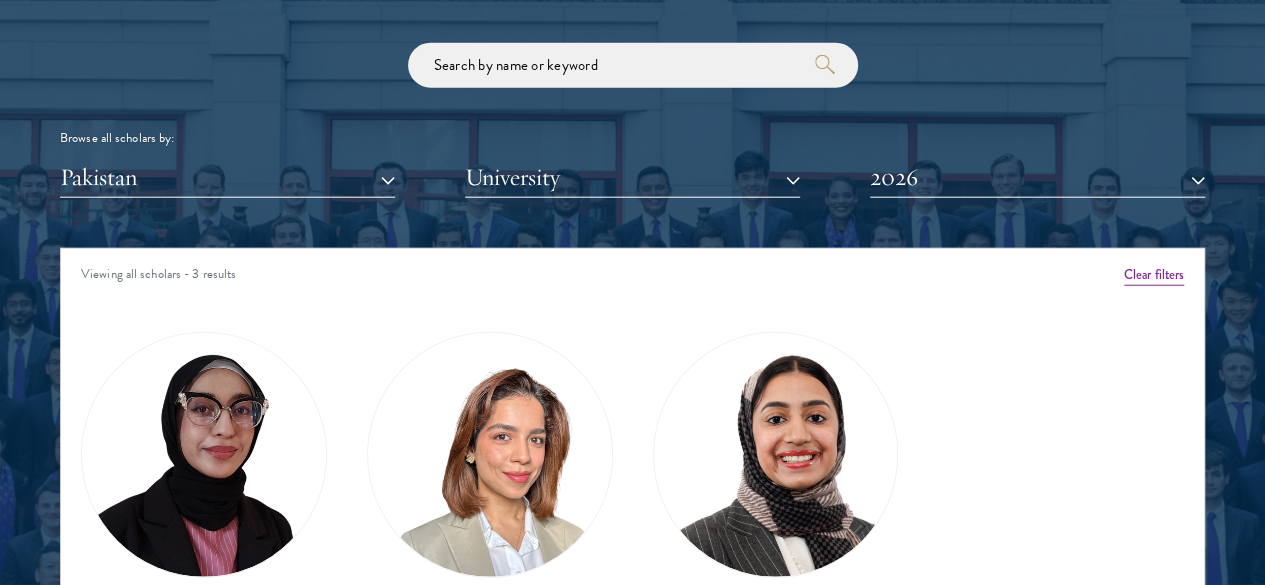 scroll, scrollTop: 2348, scrollLeft: 0, axis: vertical 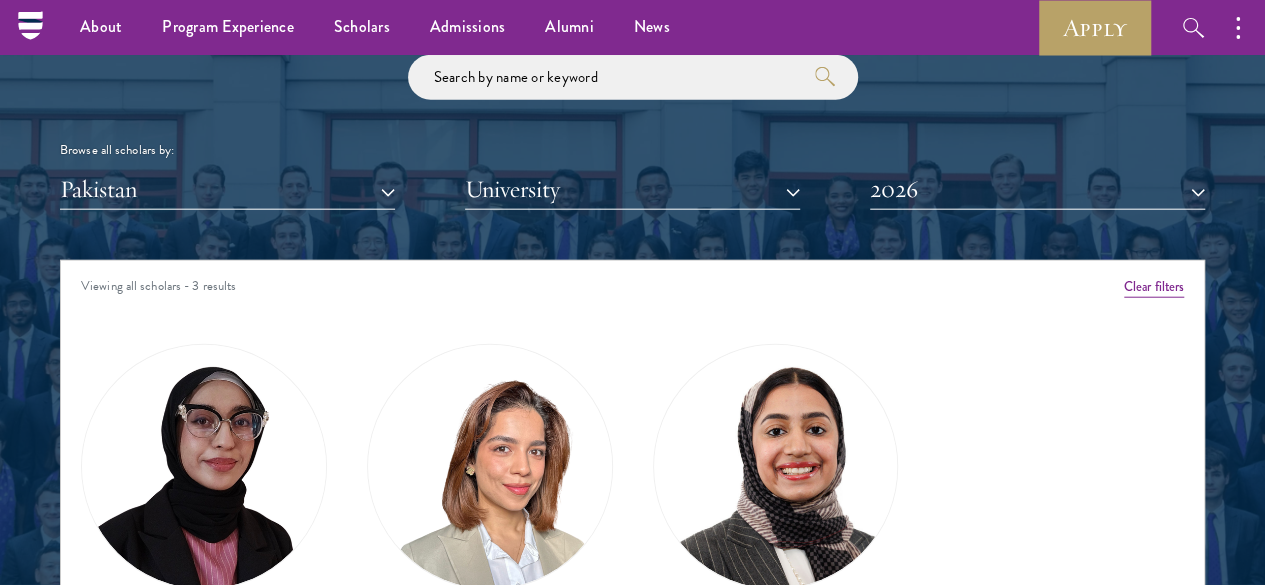 click on "About
Overview
Leadership
Donors
Program Experience
Overview
Curriculum
Student Life
Faculty & Guest Speakers
Scholars
Admissions
Overview
Application Instructions
Information Sessions
Alumni
News
STAY UPDATED
Apply
Follow Schwarzman Scholars
Scholars
Join a diverse community committed to global progress.
Leaders of Tomorrow
Schwarzman Scholars selects students of demonstrated academic excellence from different countries, cultures and socioeconomic backgrounds." at bounding box center [632, 1139] 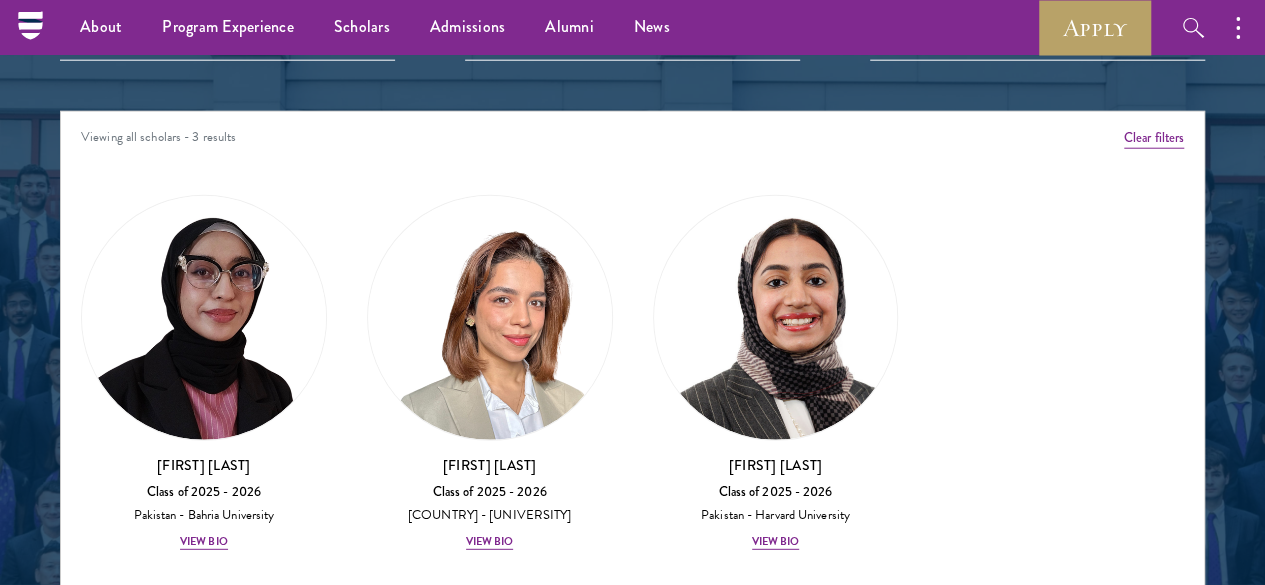 scroll, scrollTop: 2471, scrollLeft: 0, axis: vertical 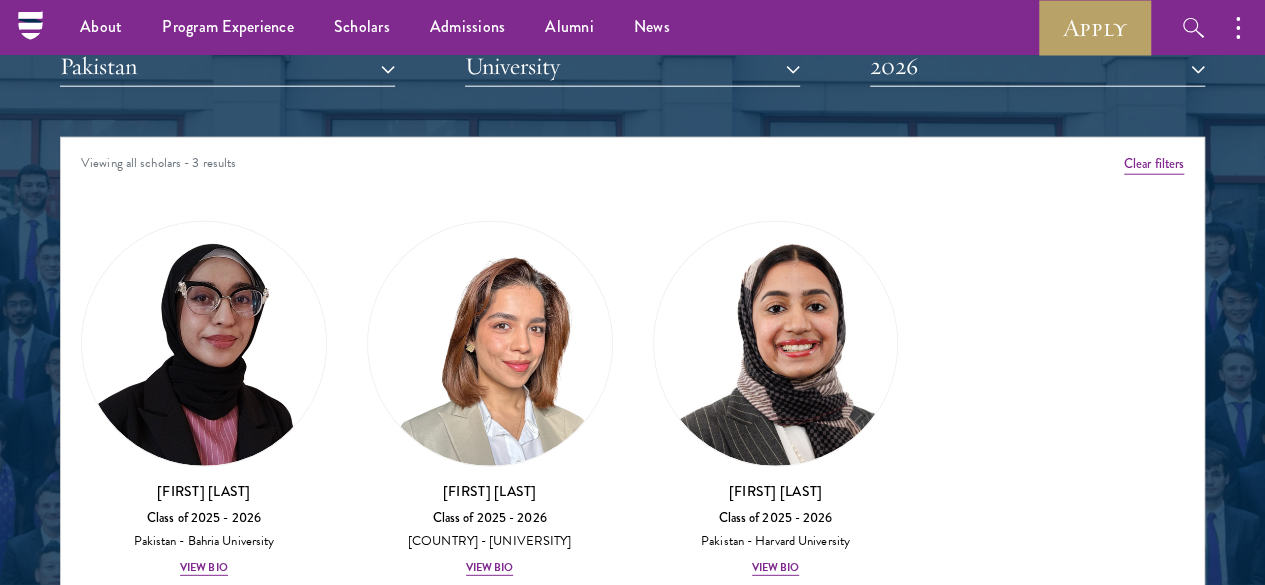 click on "About
Overview
Leadership
Donors
Program Experience
Overview
Curriculum
Student Life
Faculty & Guest Speakers
Scholars
Admissions
Overview
Application Instructions
Information Sessions
Alumni
News
STAY UPDATED
Apply
Follow Schwarzman Scholars
Scholars
Join a diverse community committed to global progress.
Leaders of Tomorrow
Schwarzman Scholars selects students of demonstrated academic excellence from different countries, cultures and socioeconomic backgrounds." at bounding box center [632, 1016] 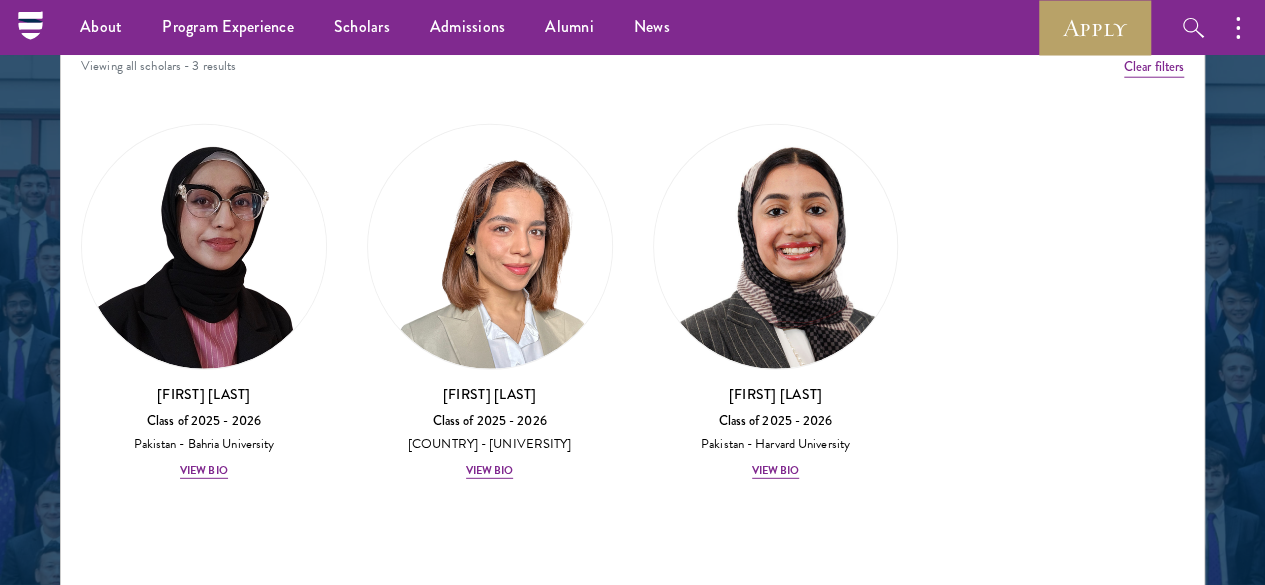 scroll, scrollTop: 2567, scrollLeft: 0, axis: vertical 